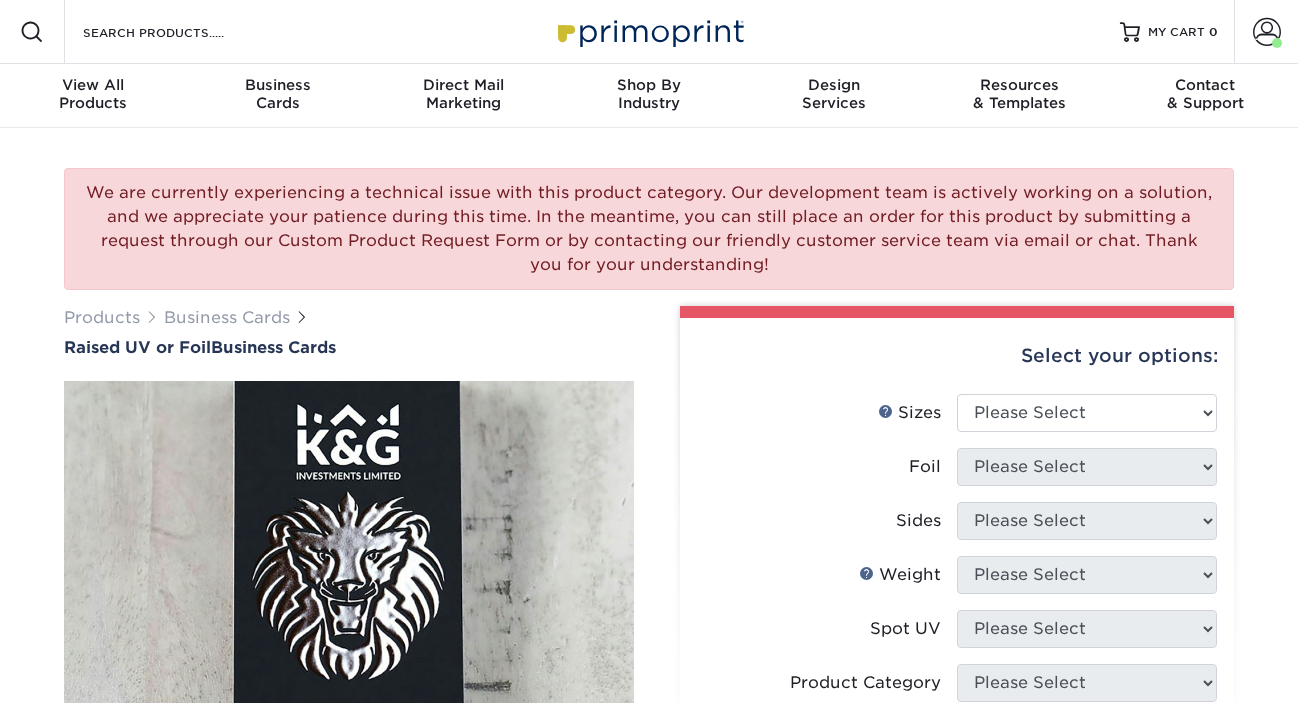 scroll, scrollTop: 0, scrollLeft: 0, axis: both 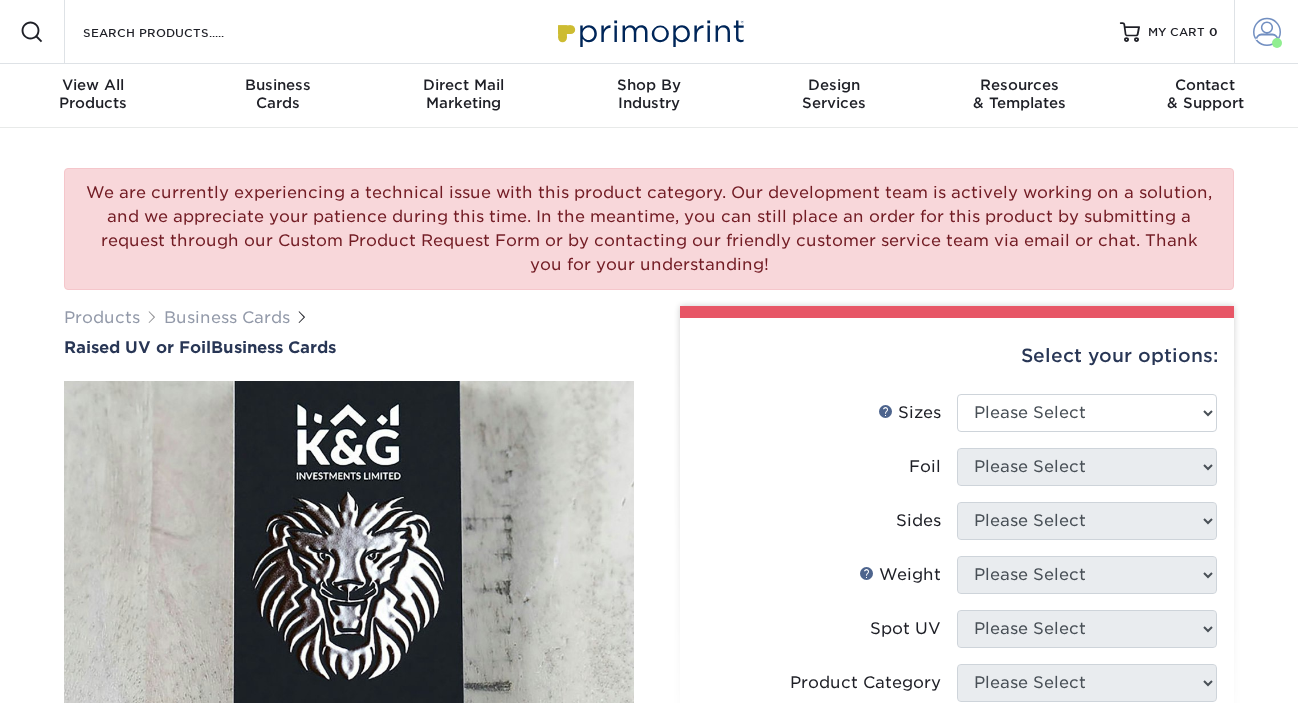 click at bounding box center (1267, 32) 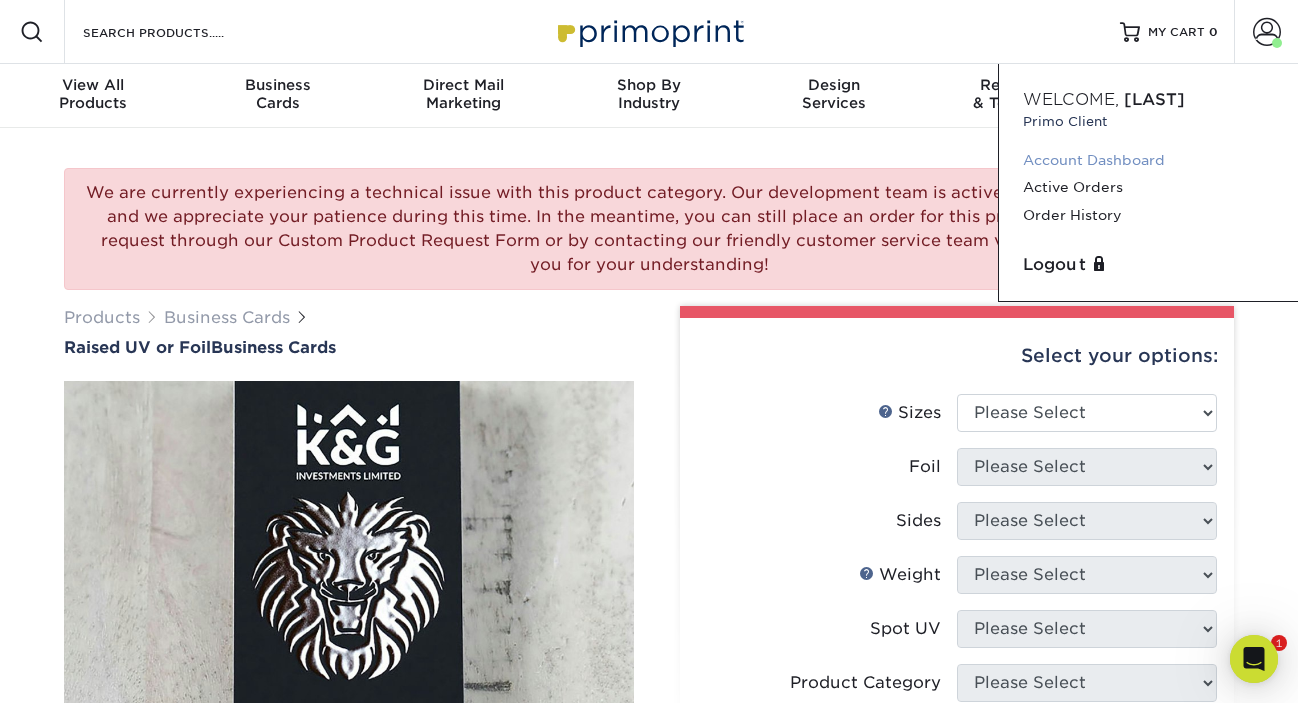 scroll, scrollTop: 0, scrollLeft: 0, axis: both 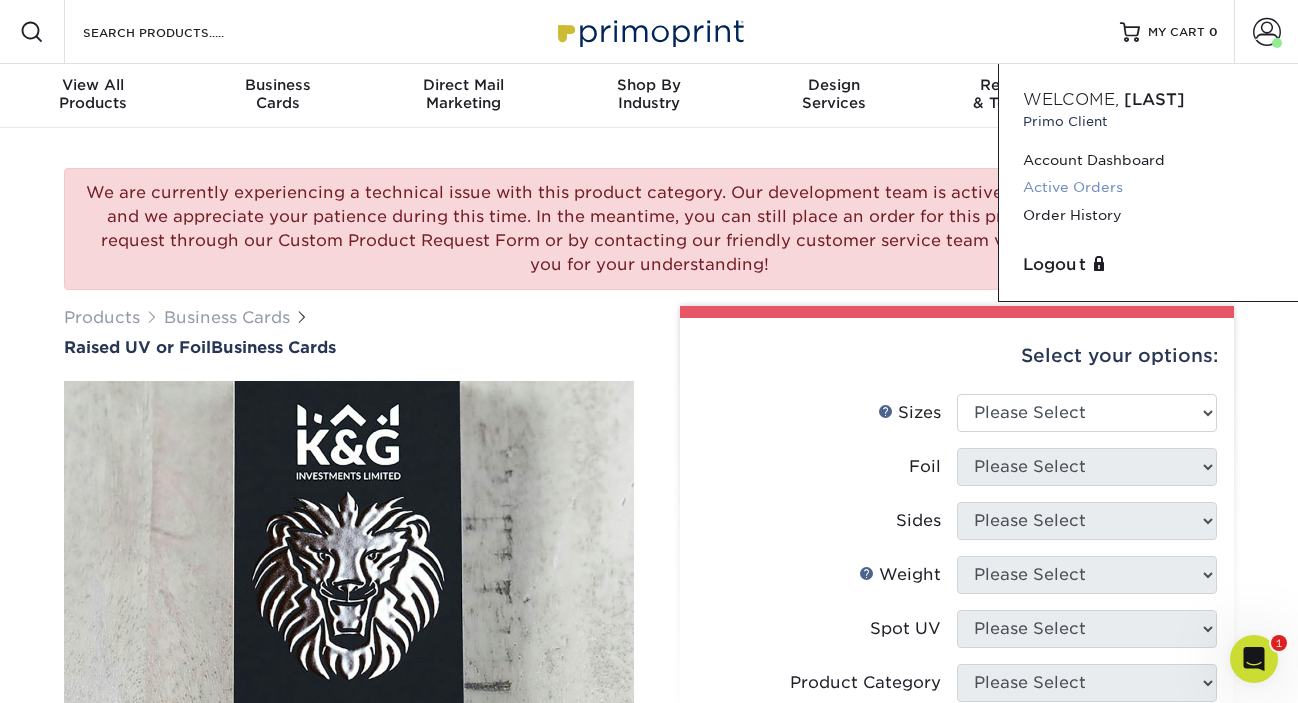 click on "Active Orders" at bounding box center (1148, 187) 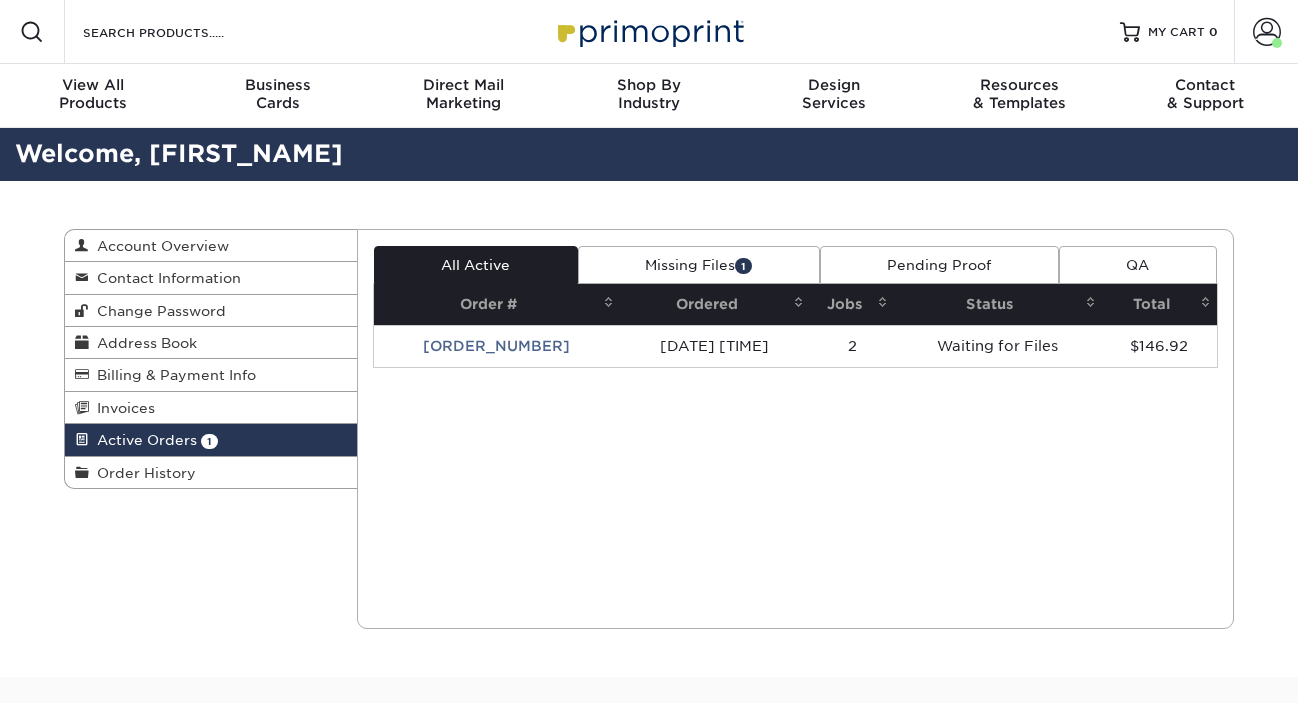 scroll, scrollTop: 0, scrollLeft: 0, axis: both 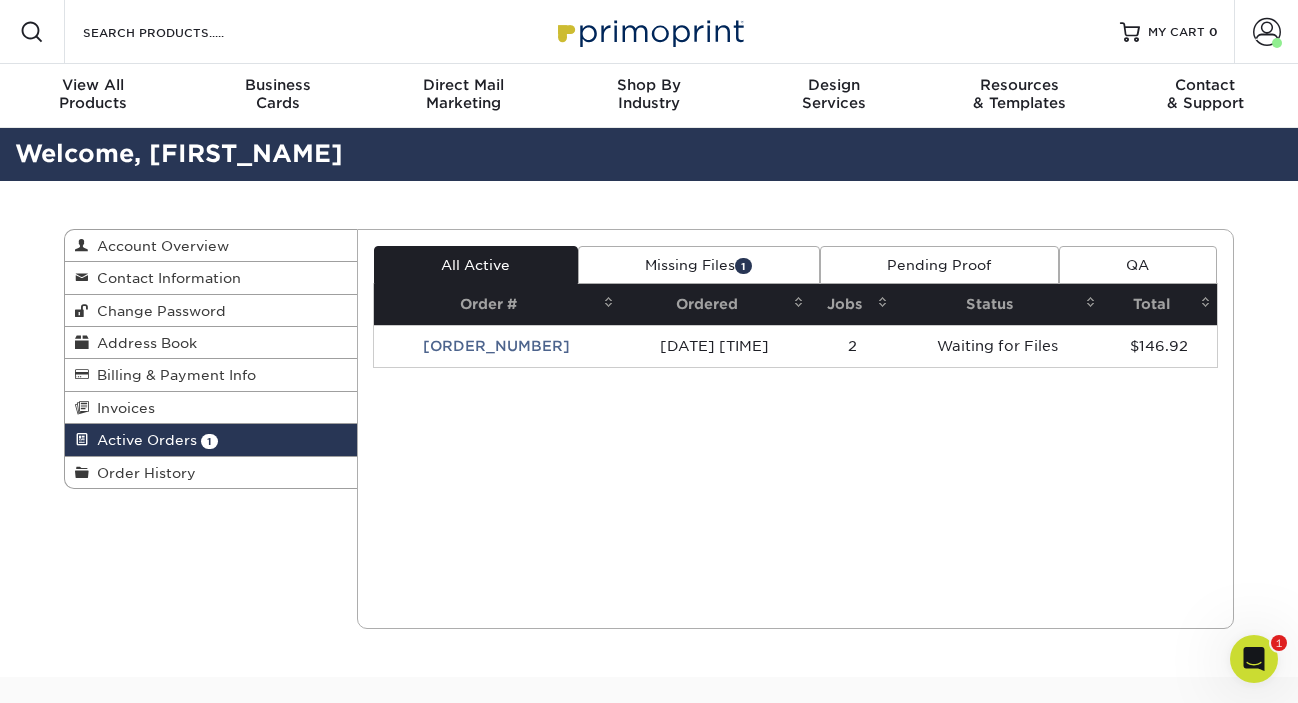 click on "(EPS files must be emailed)" at bounding box center (649, 969) 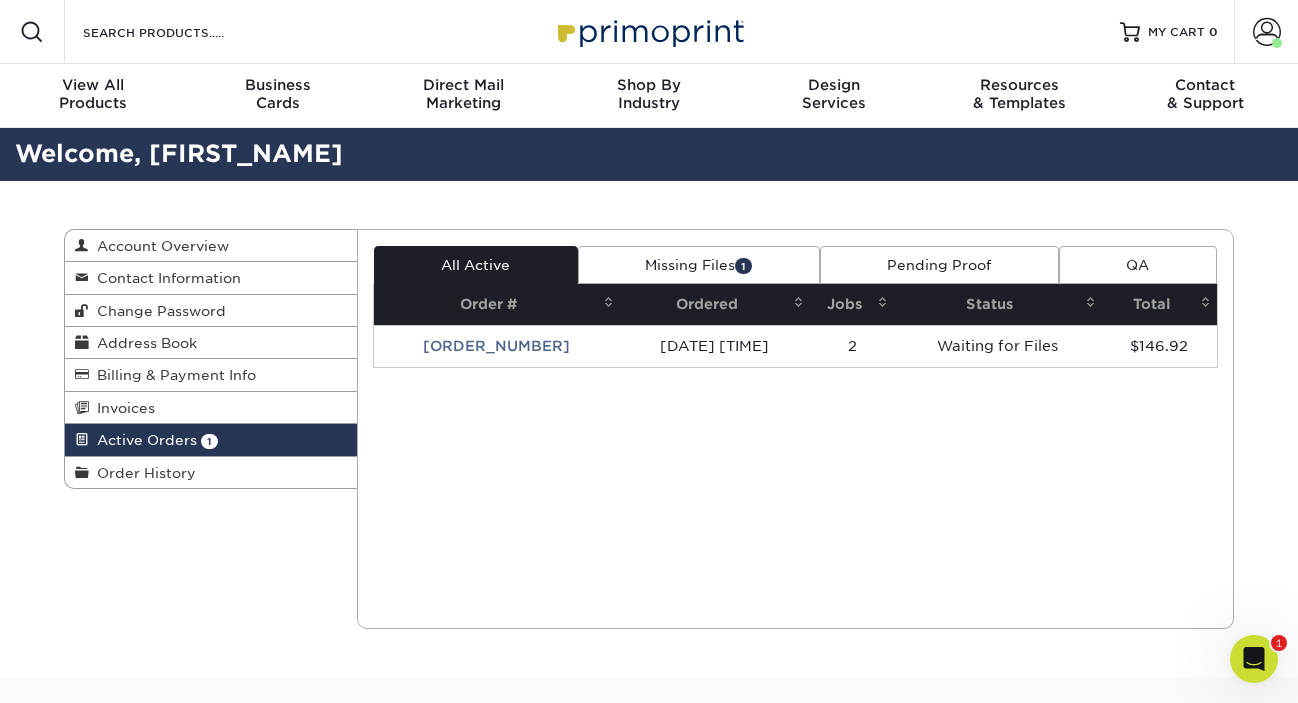 click at bounding box center (1254, 659) 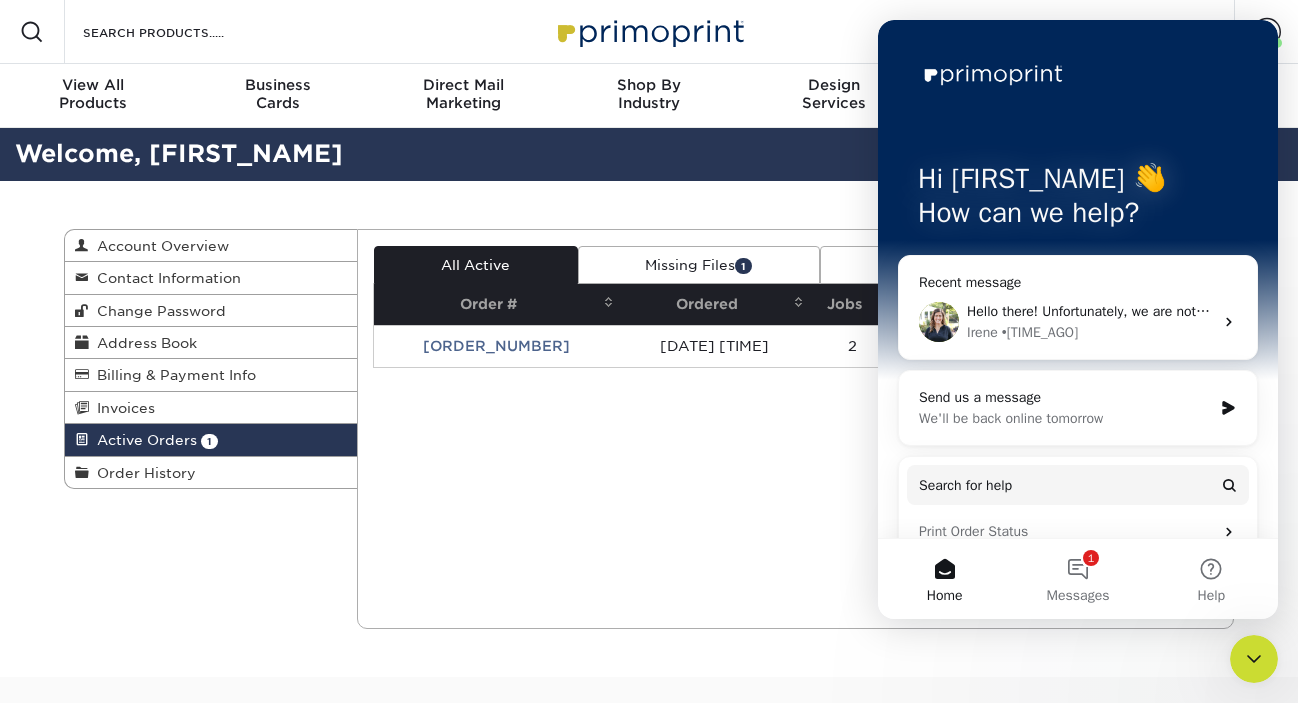 scroll, scrollTop: 0, scrollLeft: 0, axis: both 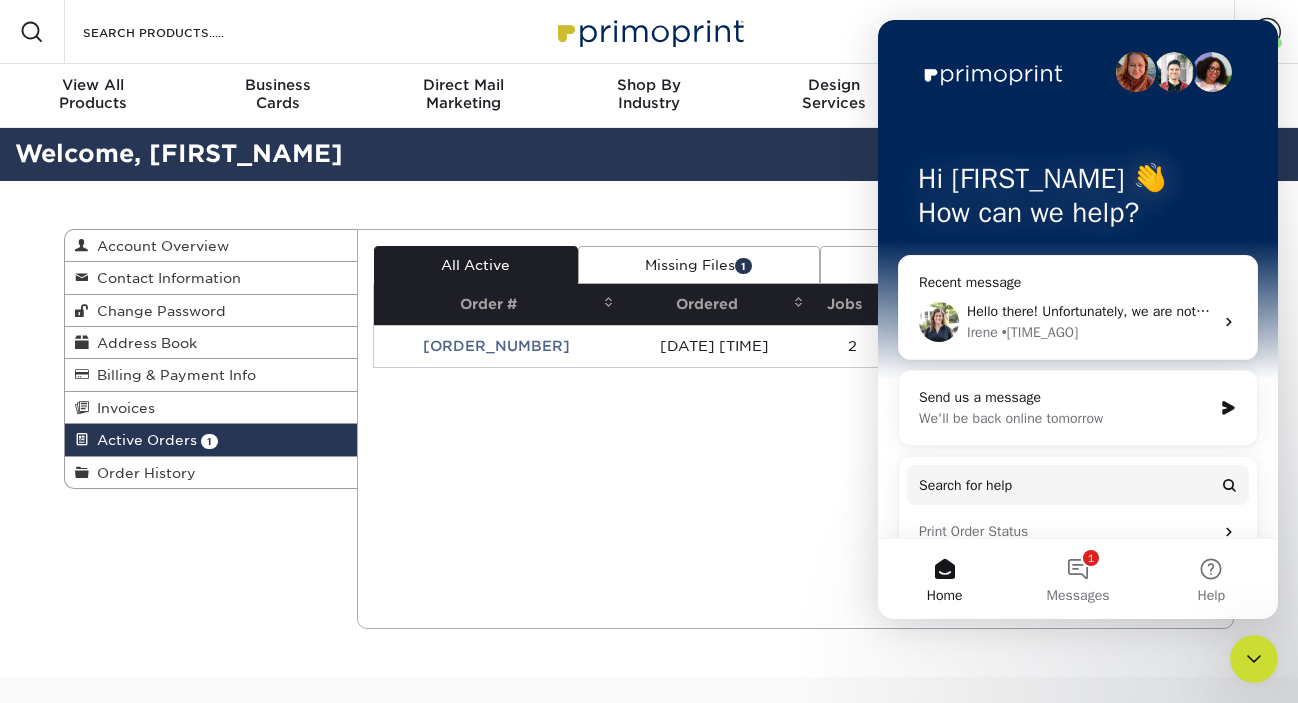click on "•  9h ago" at bounding box center [1040, 332] 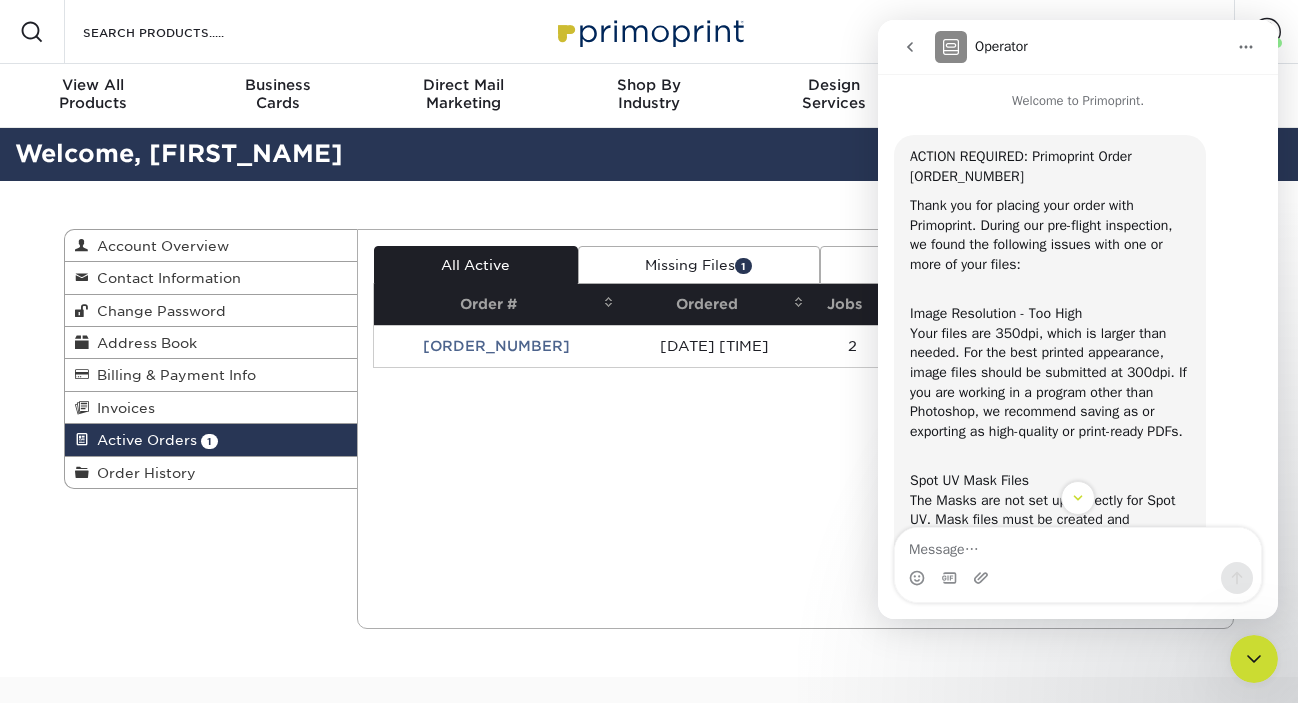 scroll, scrollTop: 331, scrollLeft: 0, axis: vertical 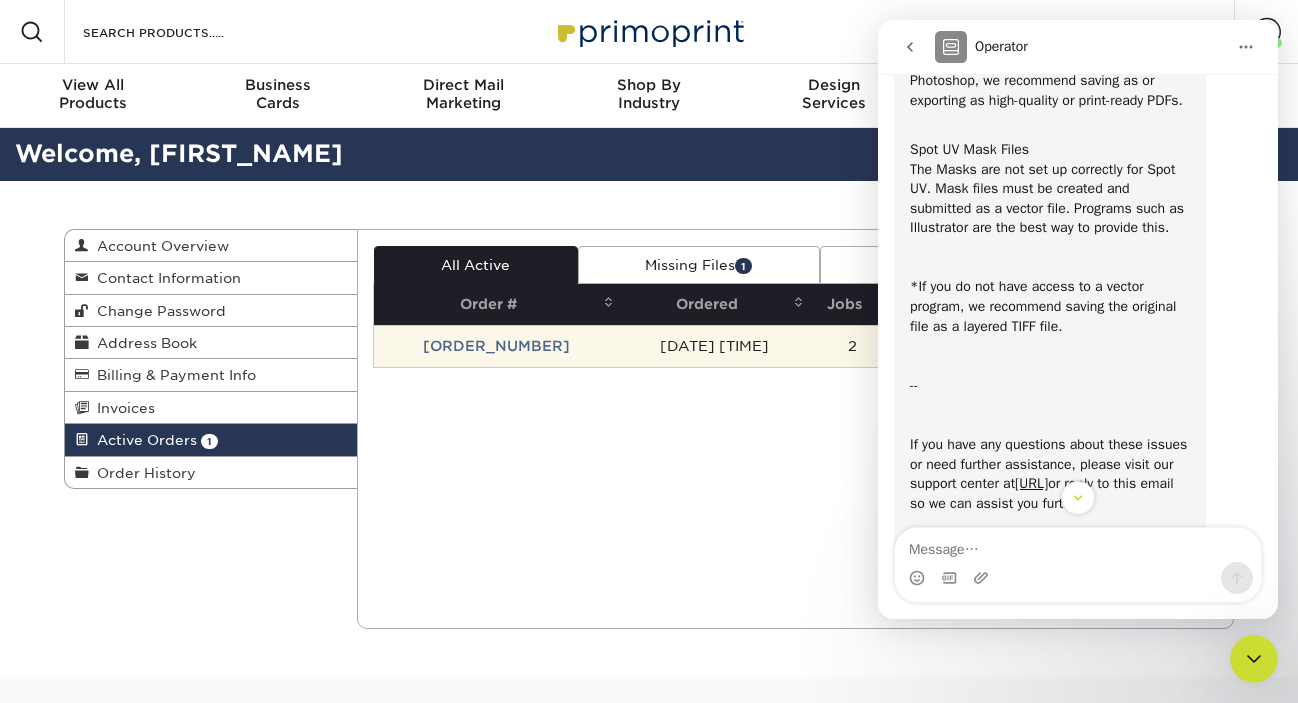 click on "[DATE] [TIME]" at bounding box center (715, 346) 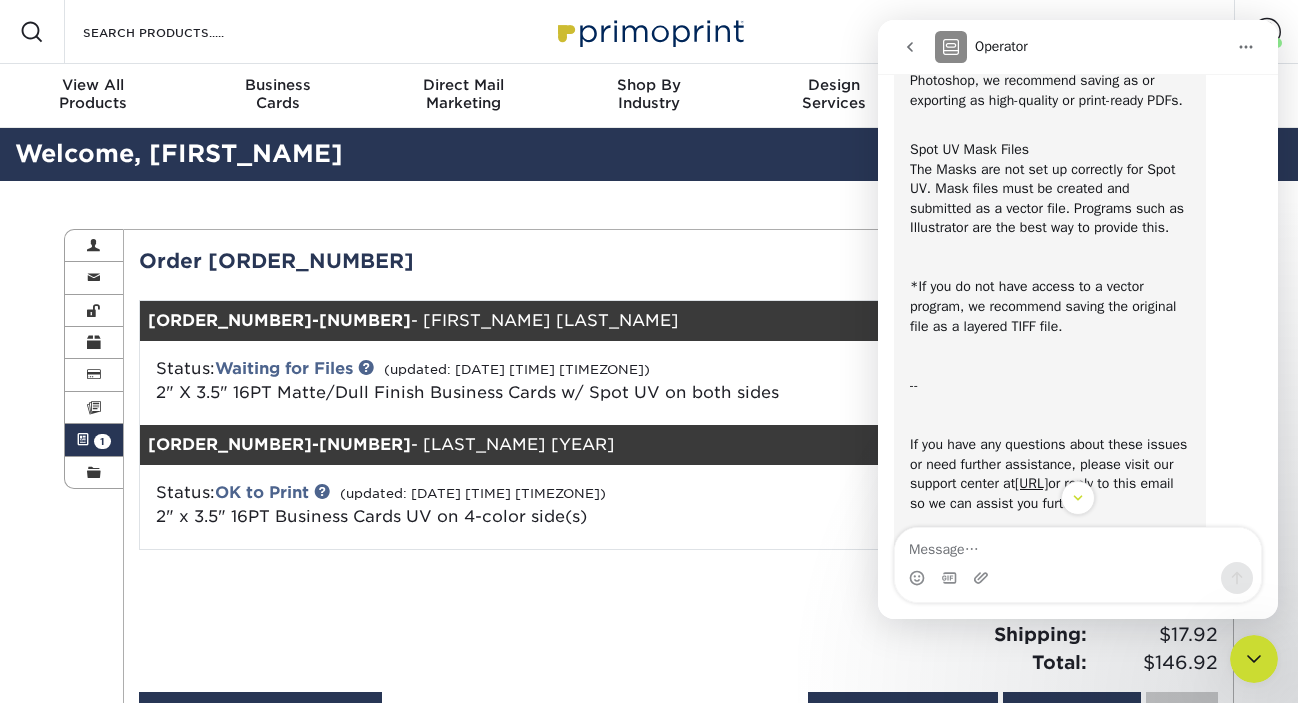 click 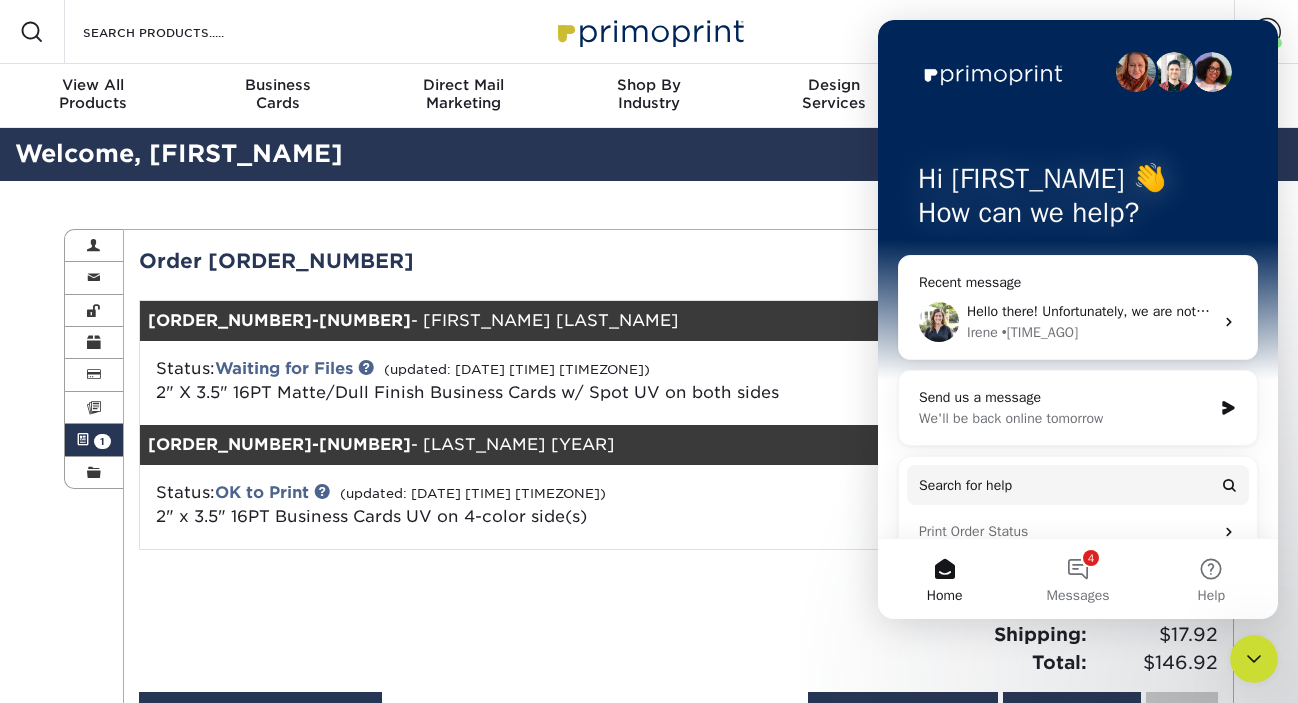 click on "Current Orders
1
Active
1                                                 Missing Files" at bounding box center [679, 492] 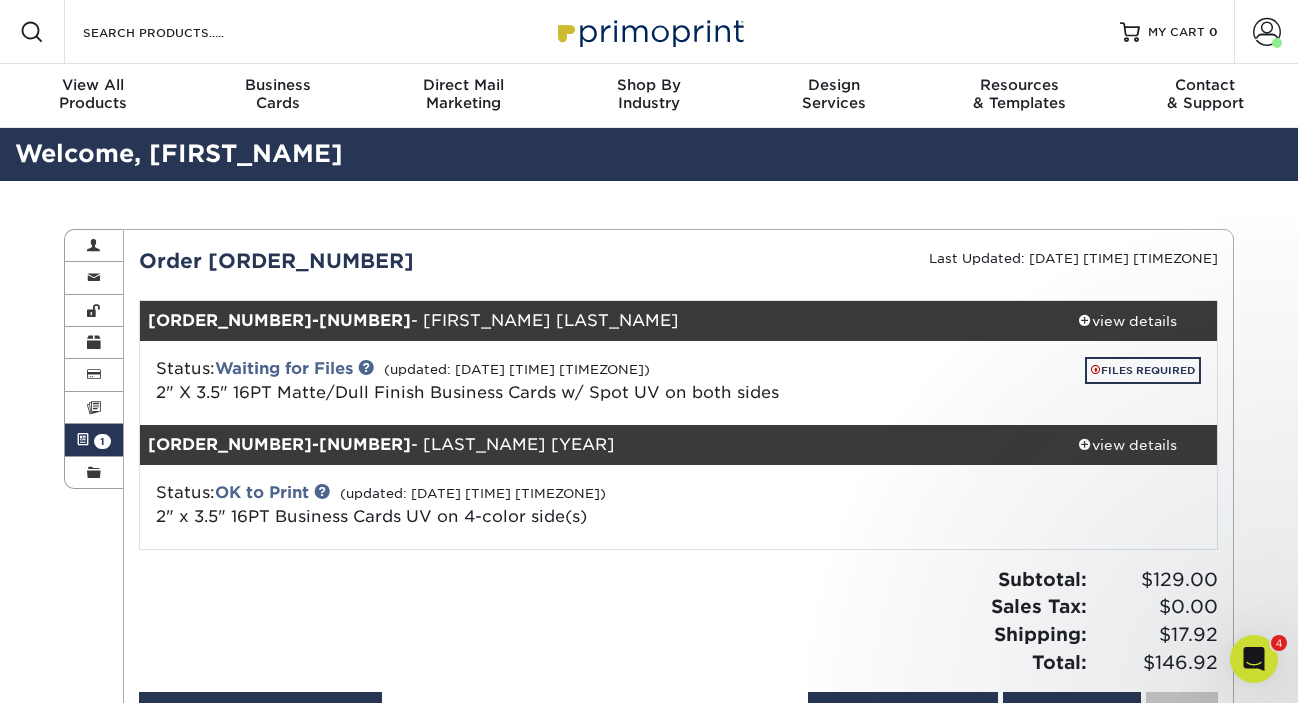 scroll, scrollTop: 0, scrollLeft: 0, axis: both 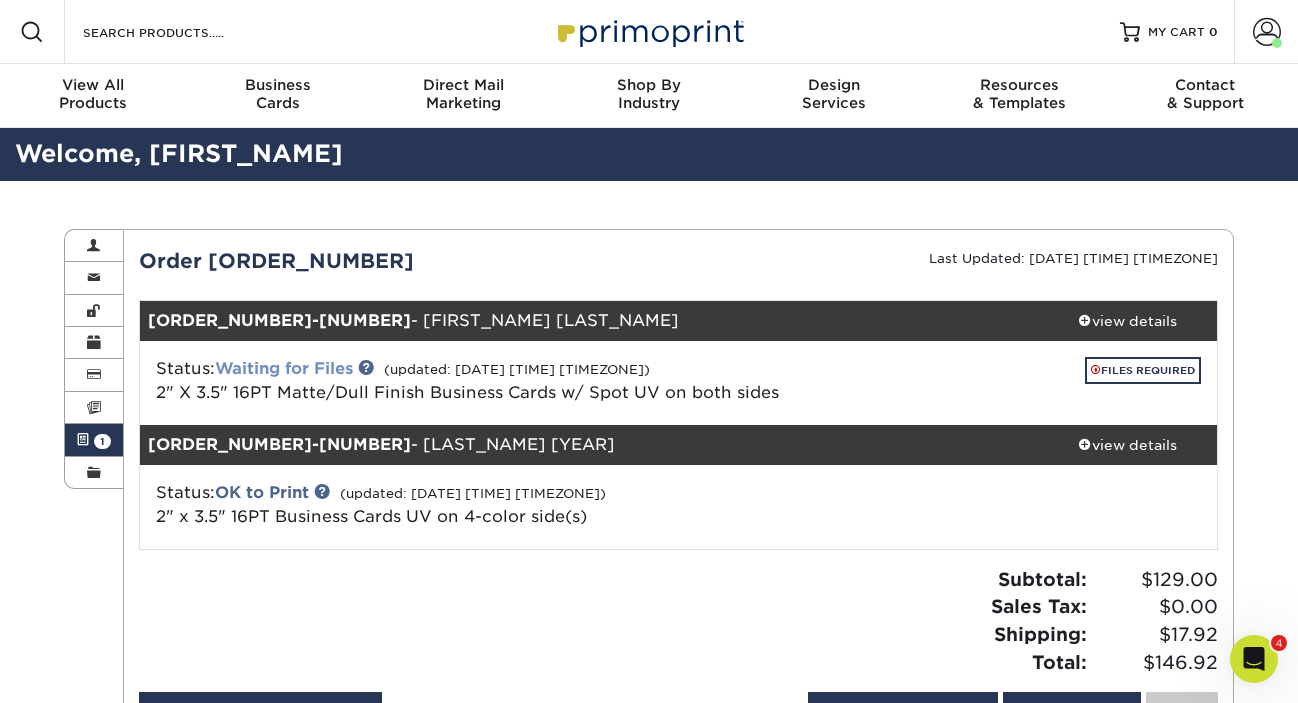 click on "Waiting for Files" at bounding box center [284, 368] 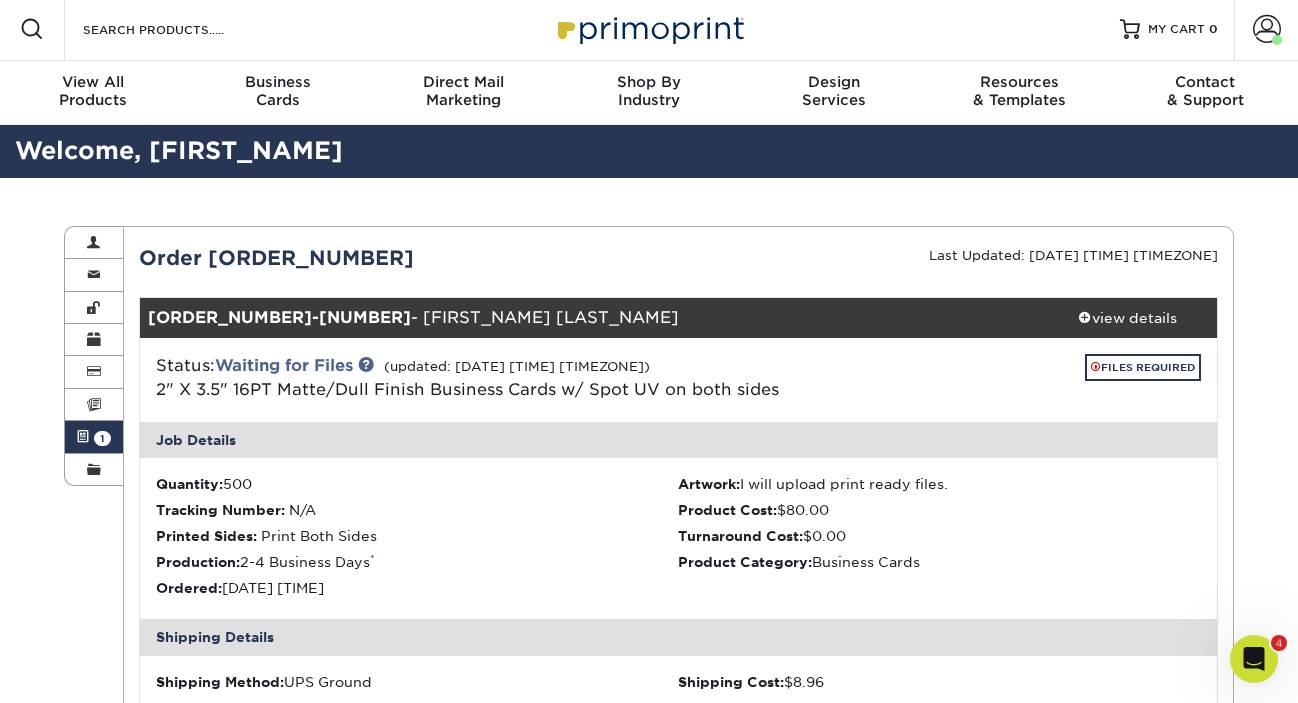 scroll, scrollTop: 4, scrollLeft: 0, axis: vertical 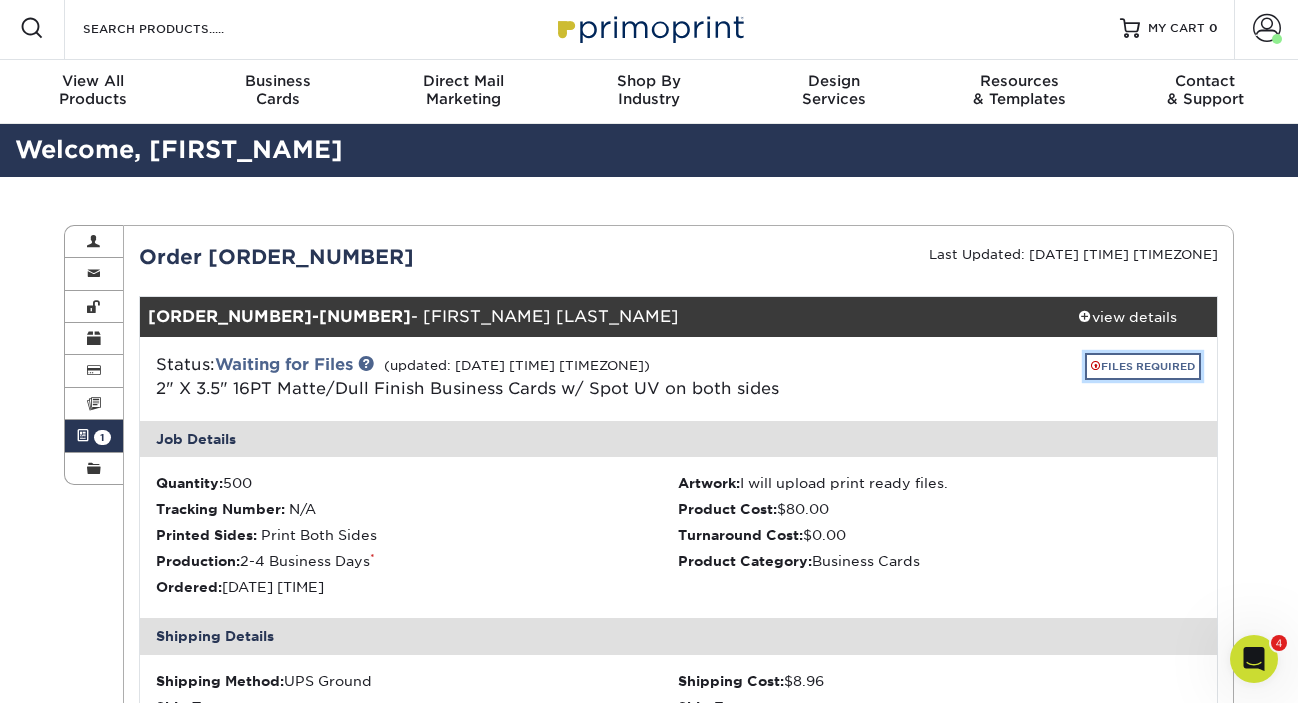 click on "FILES REQUIRED" at bounding box center (1143, 366) 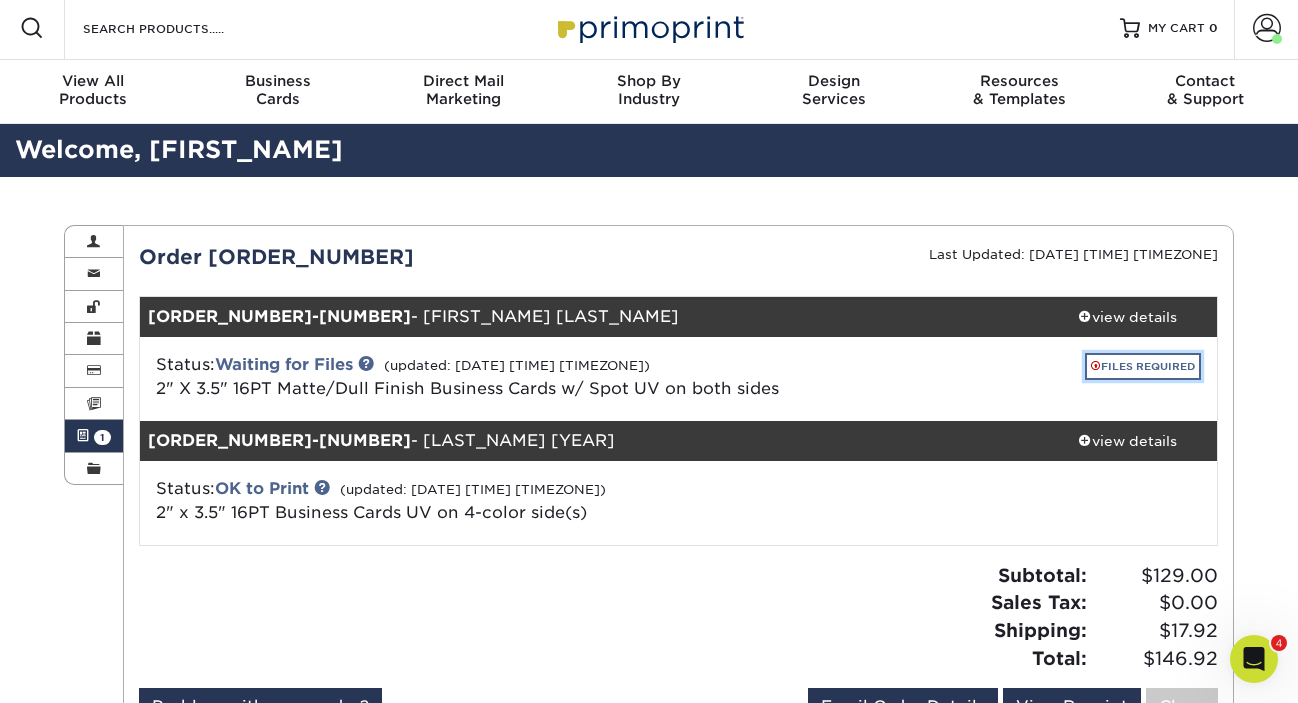 click on "FILES REQUIRED" at bounding box center (1143, 366) 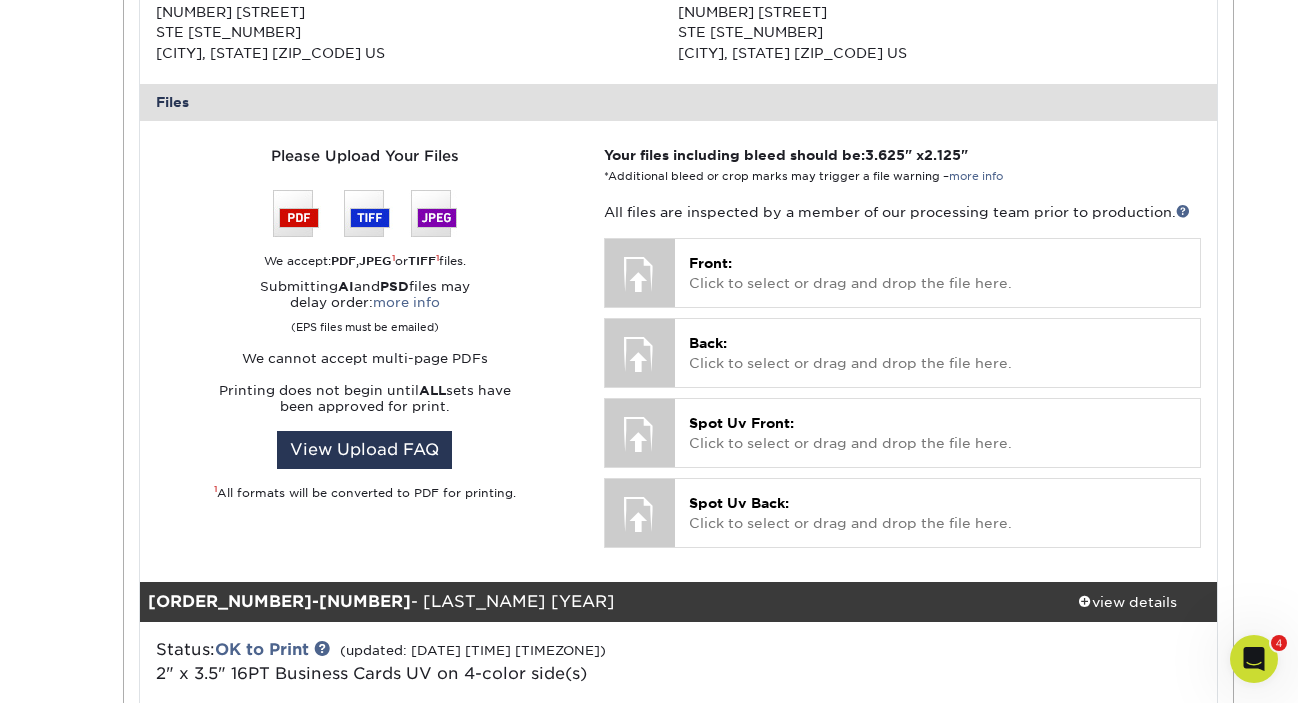 scroll, scrollTop: 768, scrollLeft: 0, axis: vertical 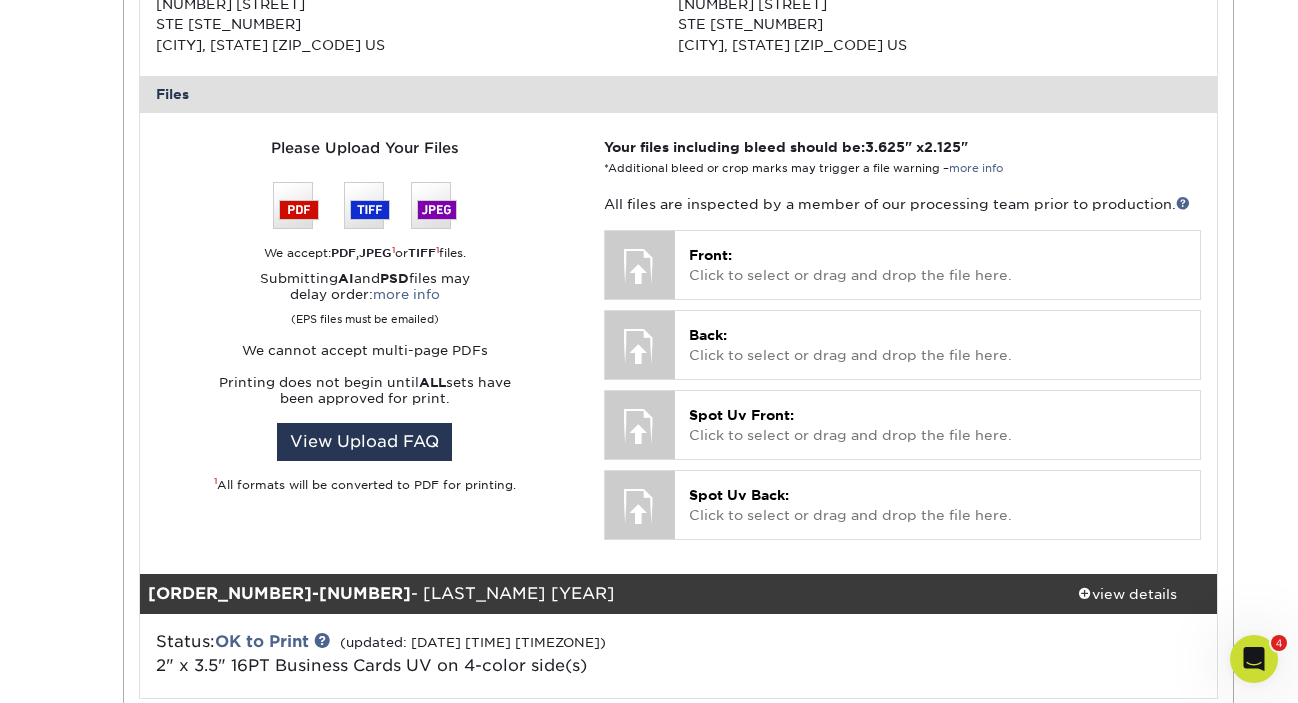 click at bounding box center (365, 205) 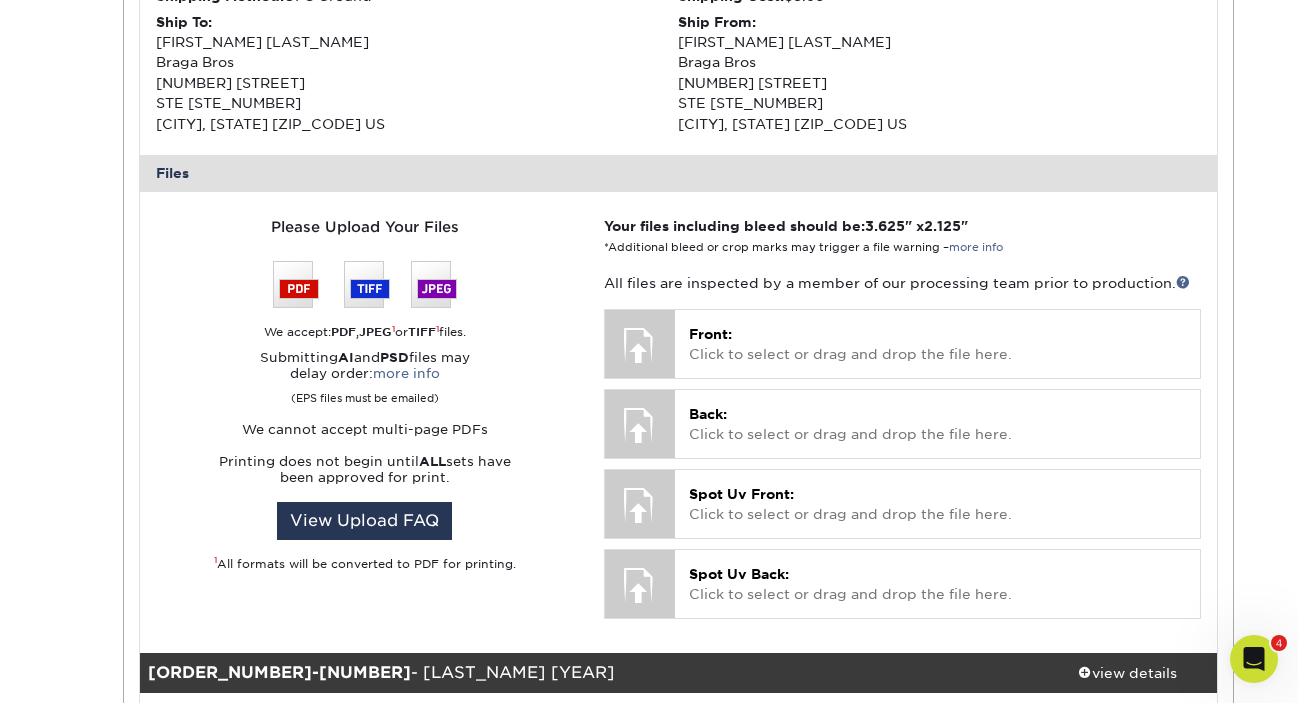 scroll, scrollTop: 753, scrollLeft: 0, axis: vertical 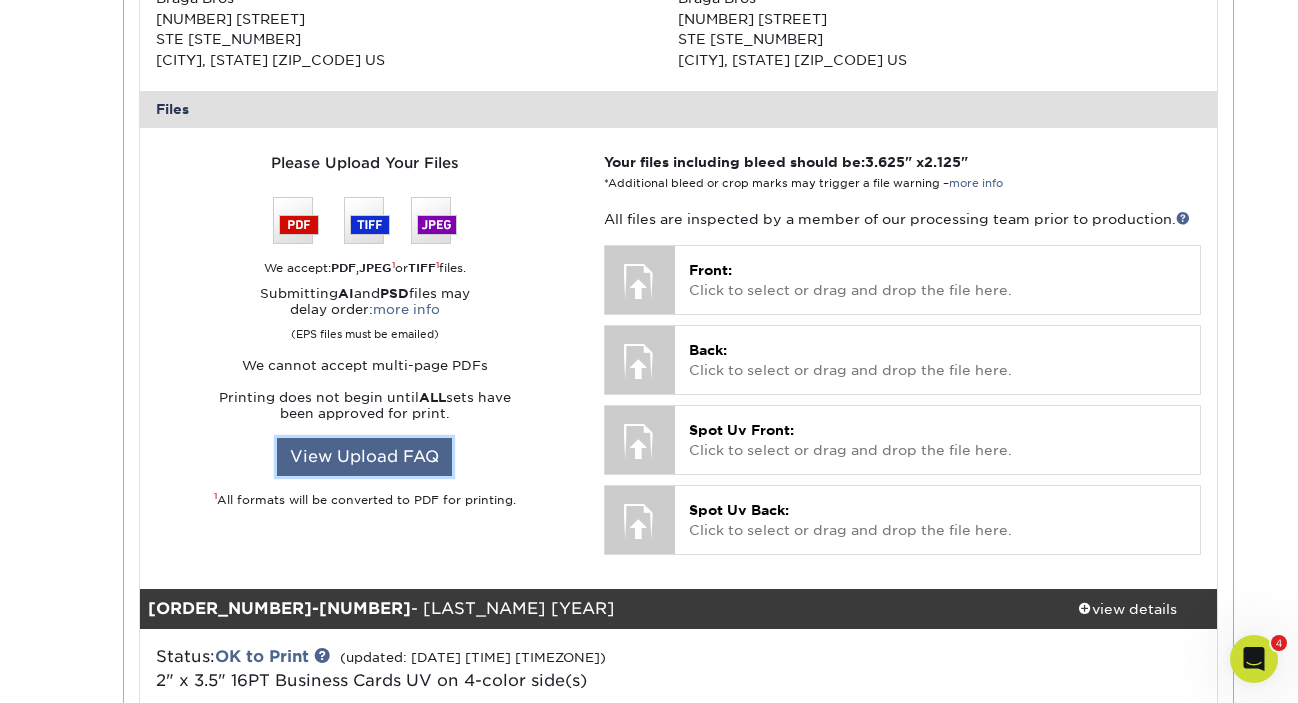 click on "View Upload FAQ" at bounding box center [364, 457] 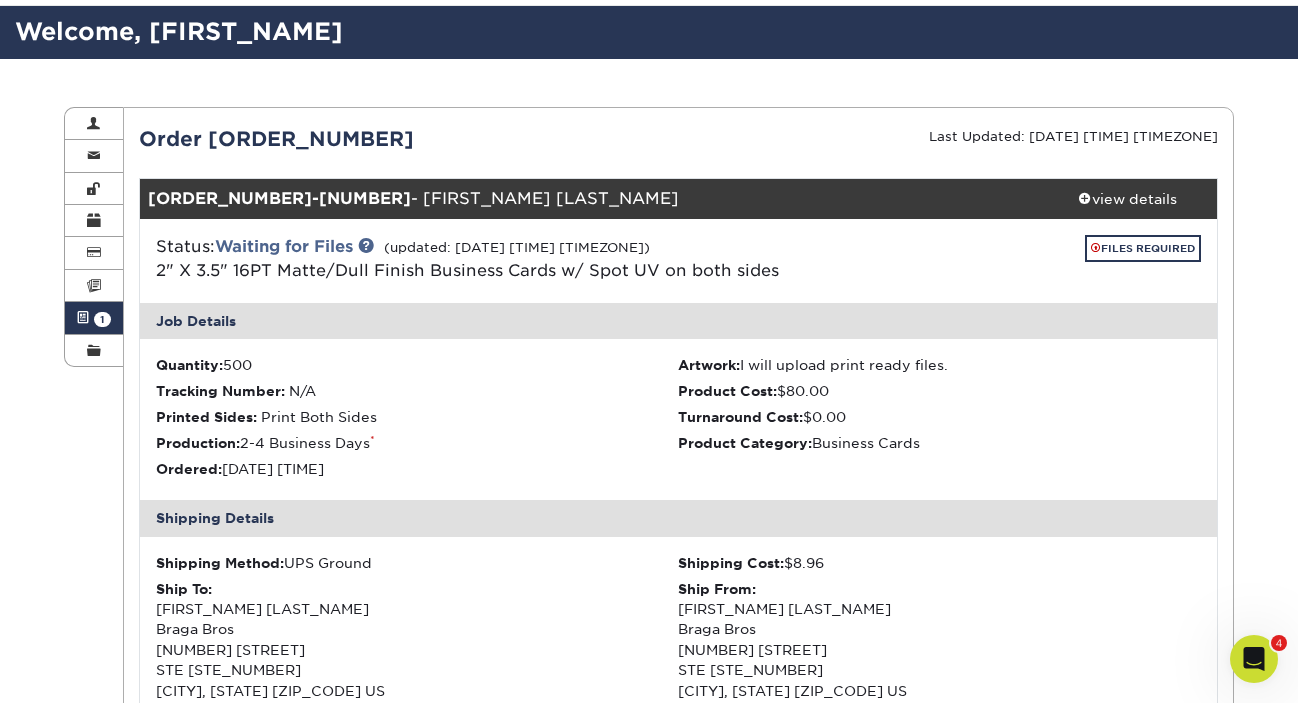 scroll, scrollTop: 0, scrollLeft: 0, axis: both 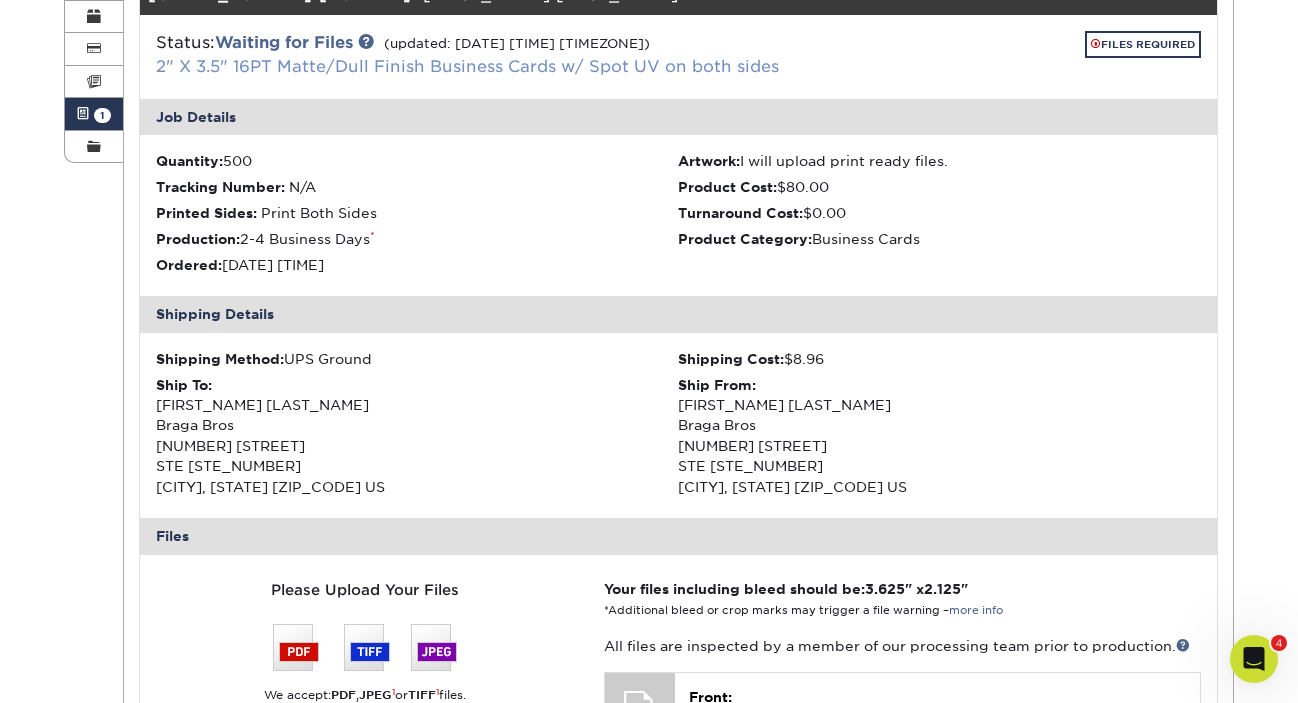 click on "2" X 3.5" 16PT Matte/Dull Finish Business Cards w/ Spot UV on both sides" at bounding box center [467, 66] 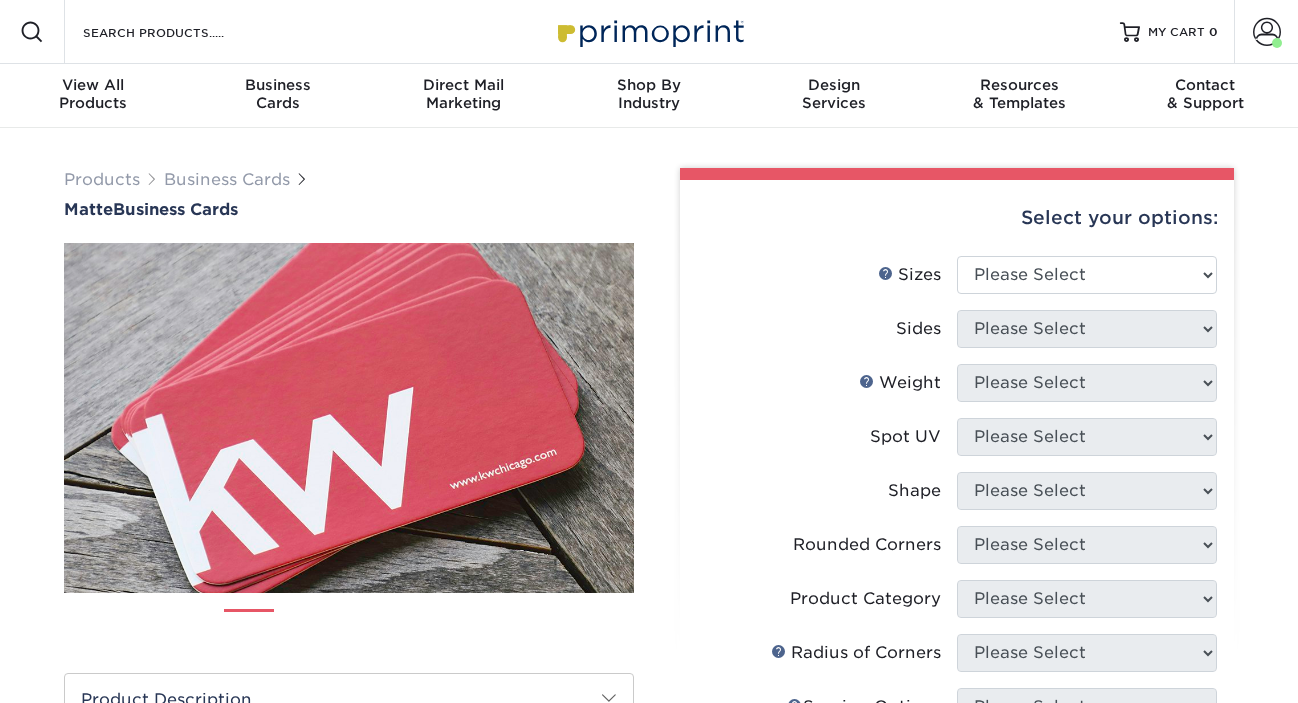 scroll, scrollTop: 0, scrollLeft: 0, axis: both 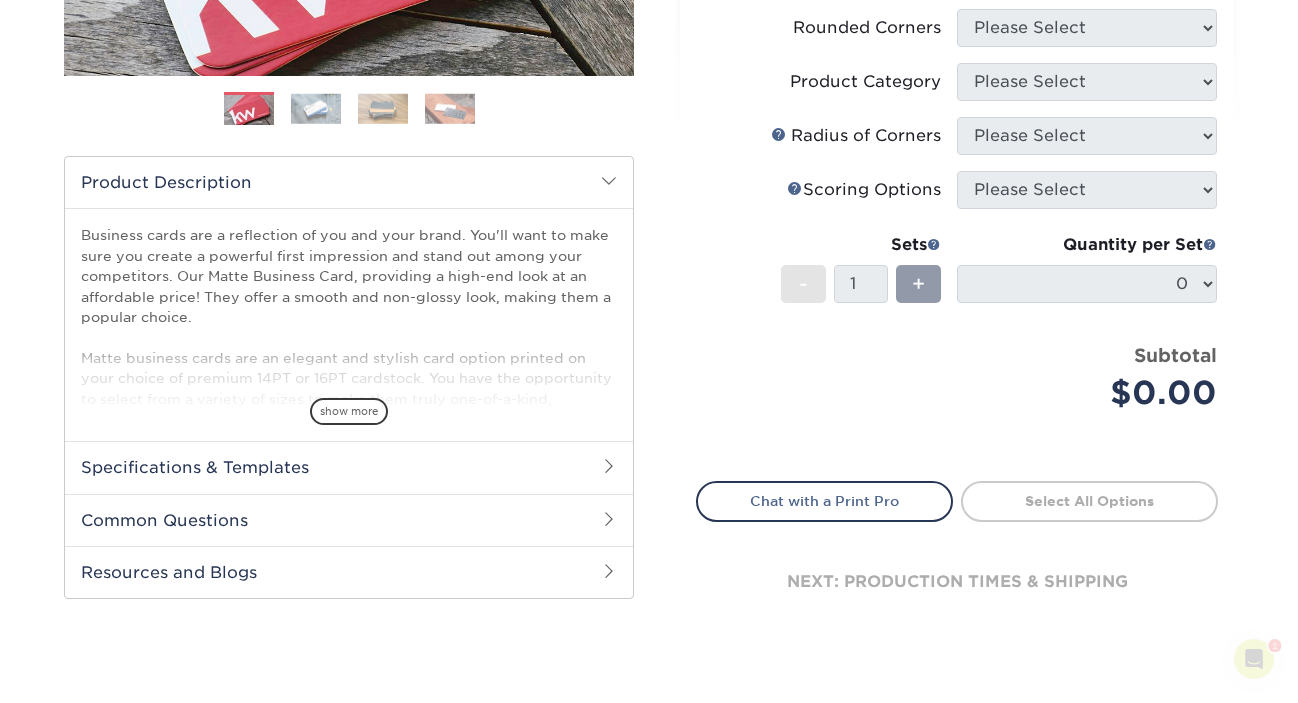 click on "Specifications & Templates" at bounding box center (349, 467) 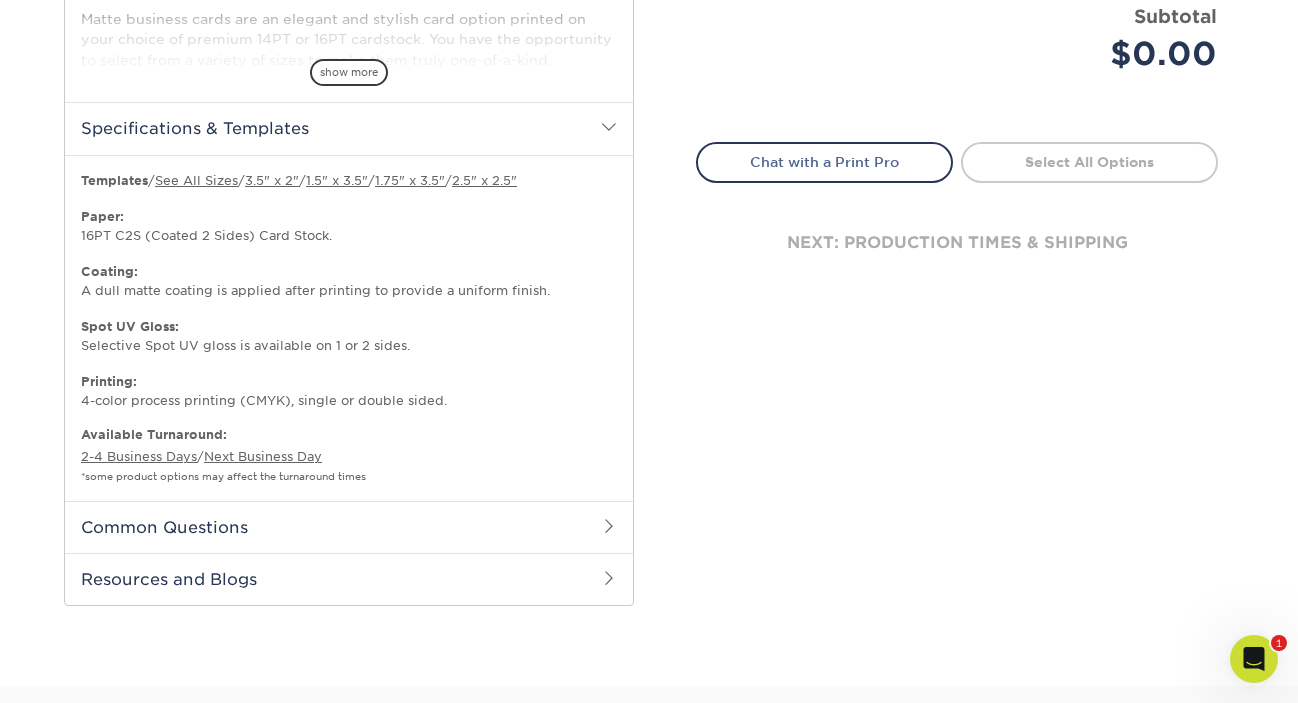 scroll, scrollTop: 862, scrollLeft: 0, axis: vertical 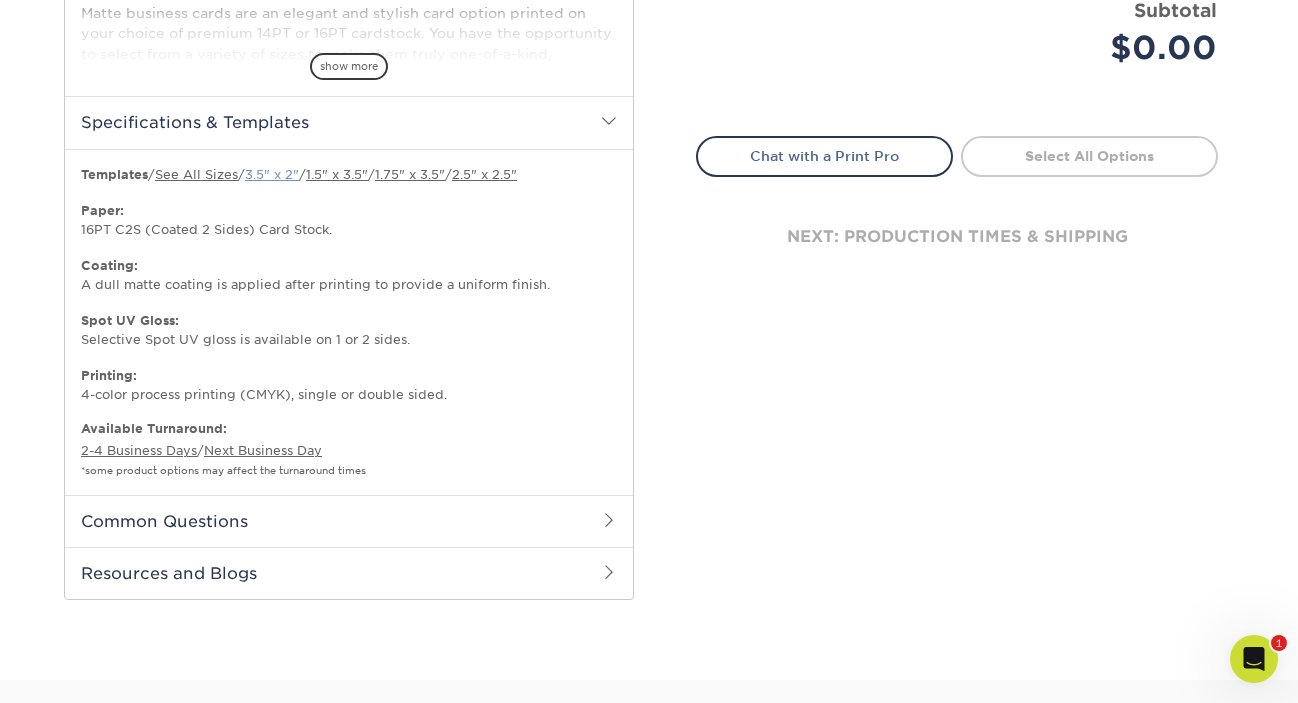click on "3.5" x 2"" at bounding box center [272, 174] 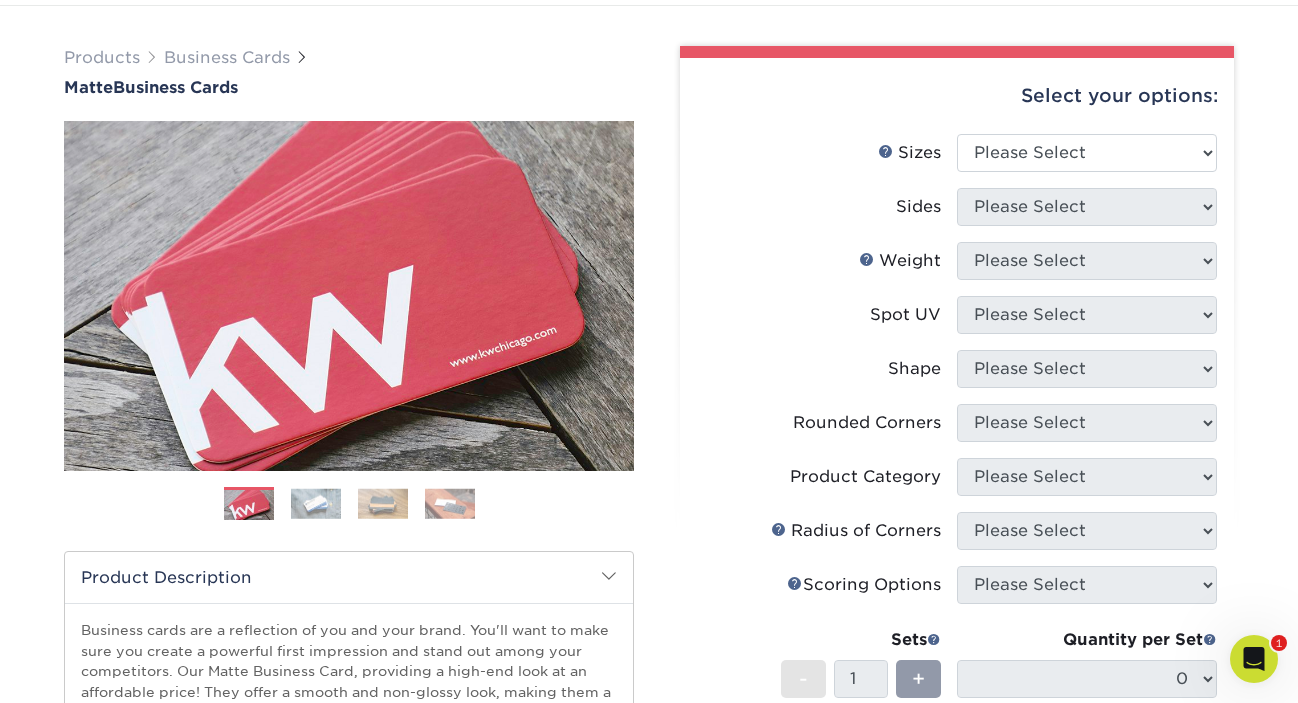 scroll, scrollTop: 0, scrollLeft: 0, axis: both 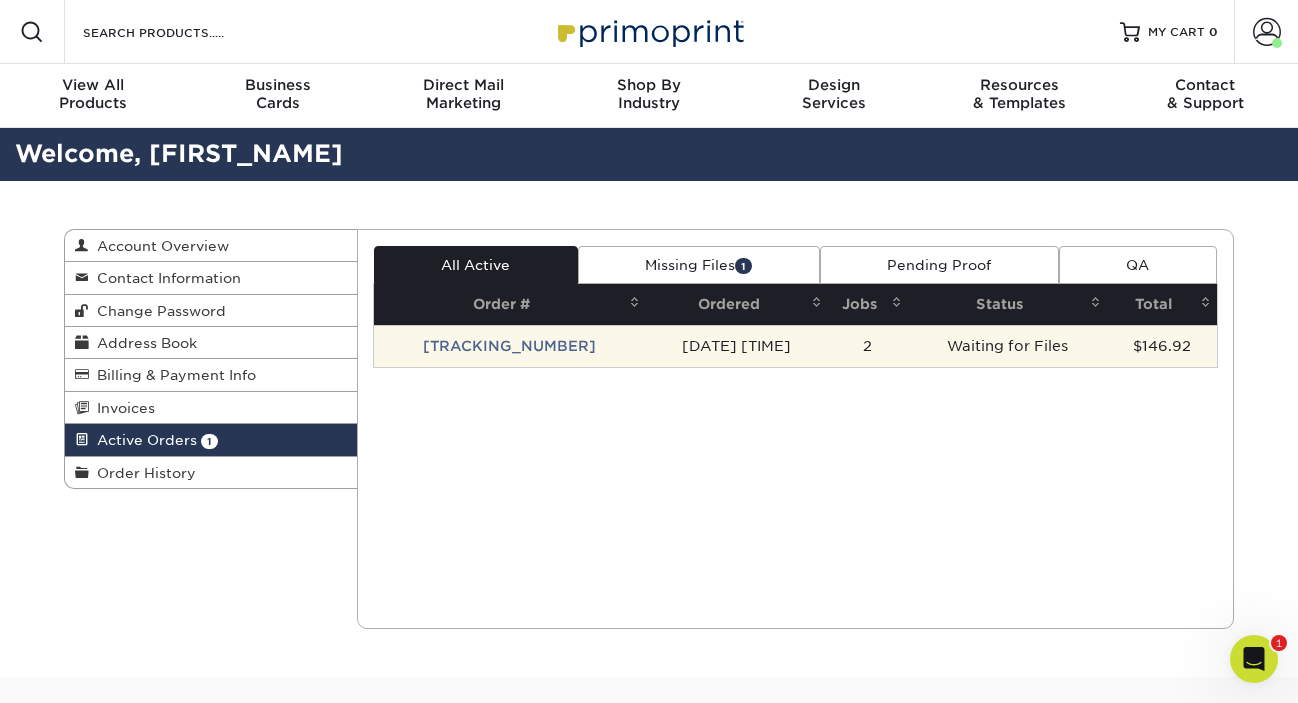 click on "[DATE] [TIME]" at bounding box center [737, 346] 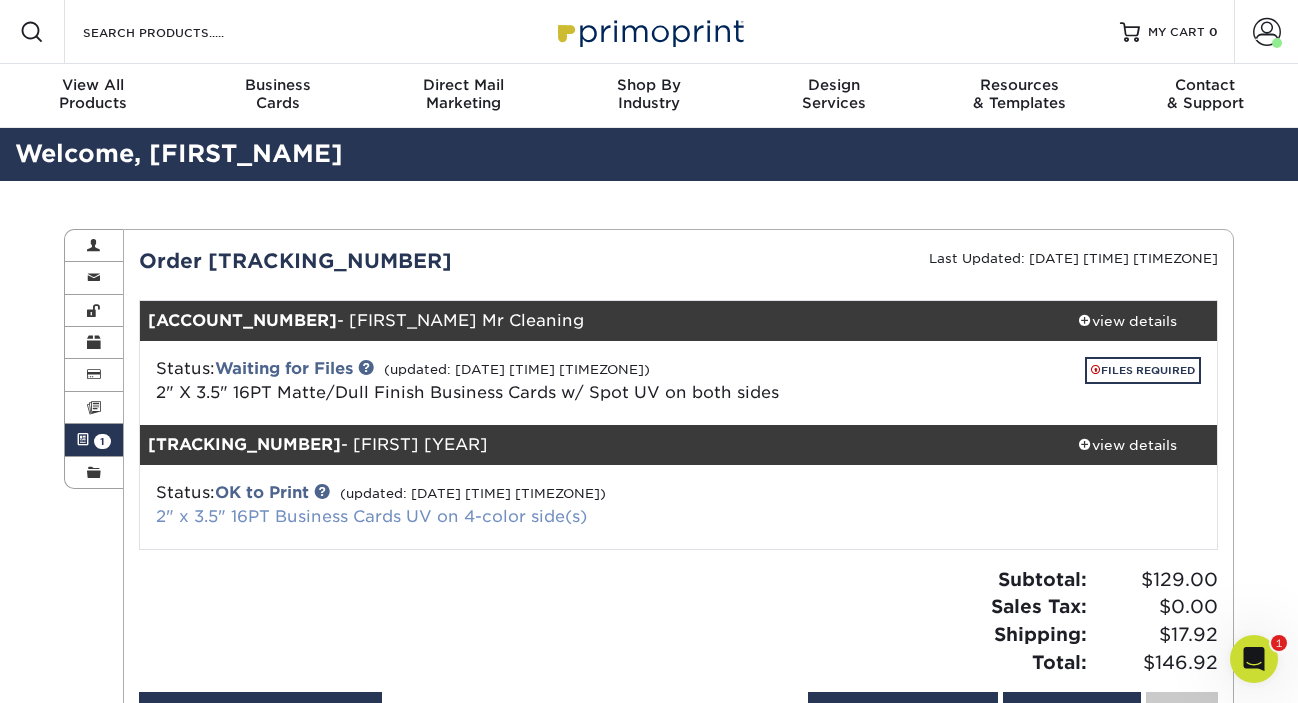 click on "2" x 3.5" 16PT Business Cards  UV on 4-color side(s)" at bounding box center [371, 516] 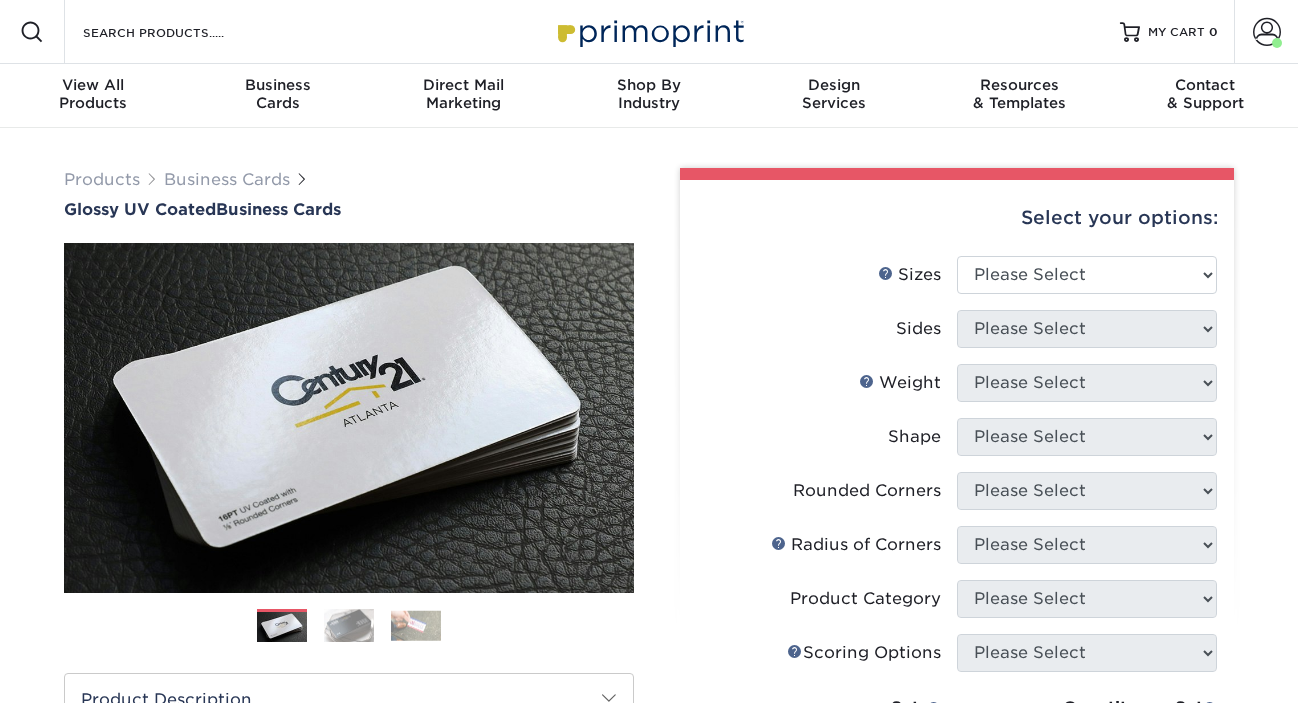 scroll, scrollTop: 0, scrollLeft: 0, axis: both 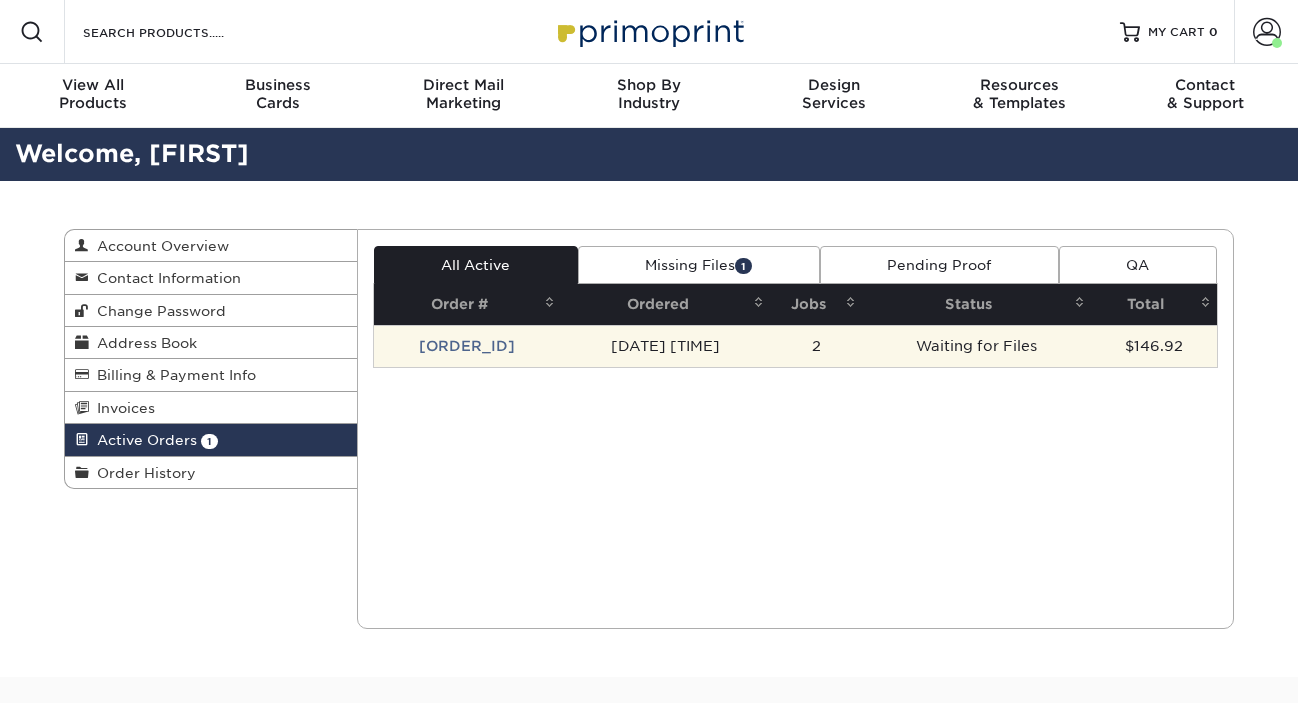 click on "[DATE] [TIME]" at bounding box center (665, 346) 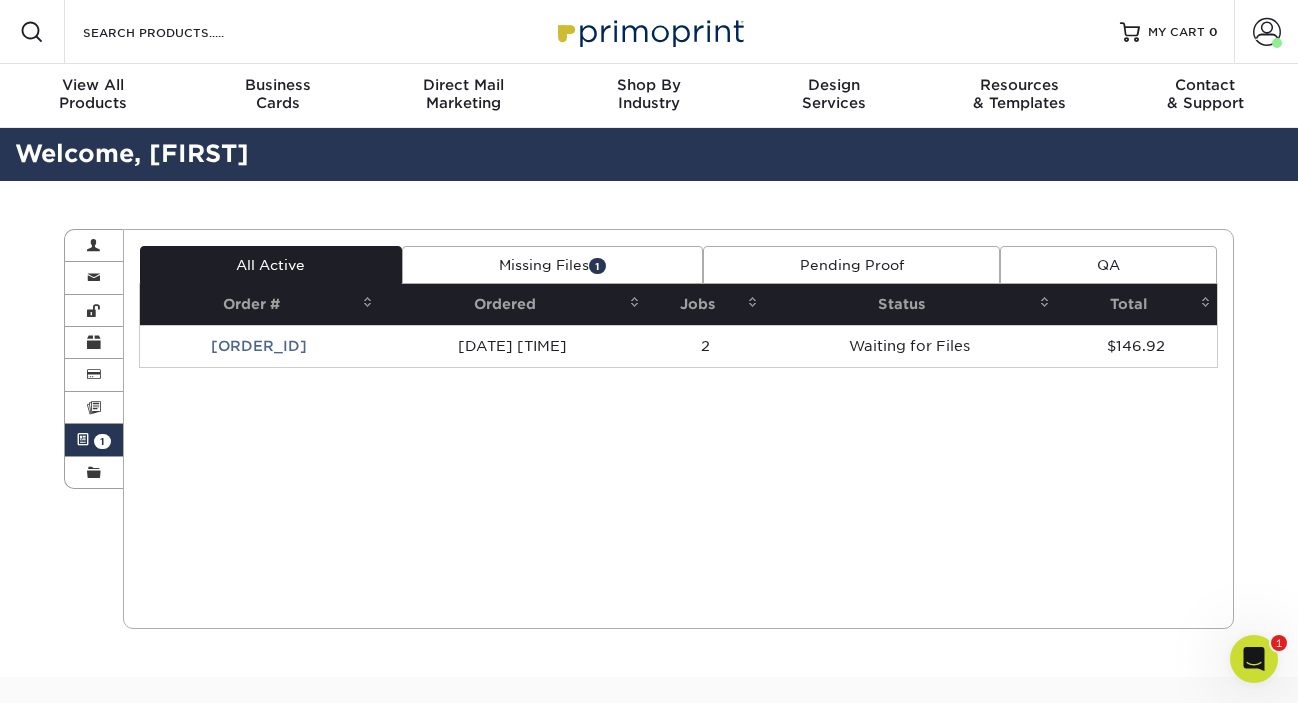 scroll, scrollTop: 0, scrollLeft: 0, axis: both 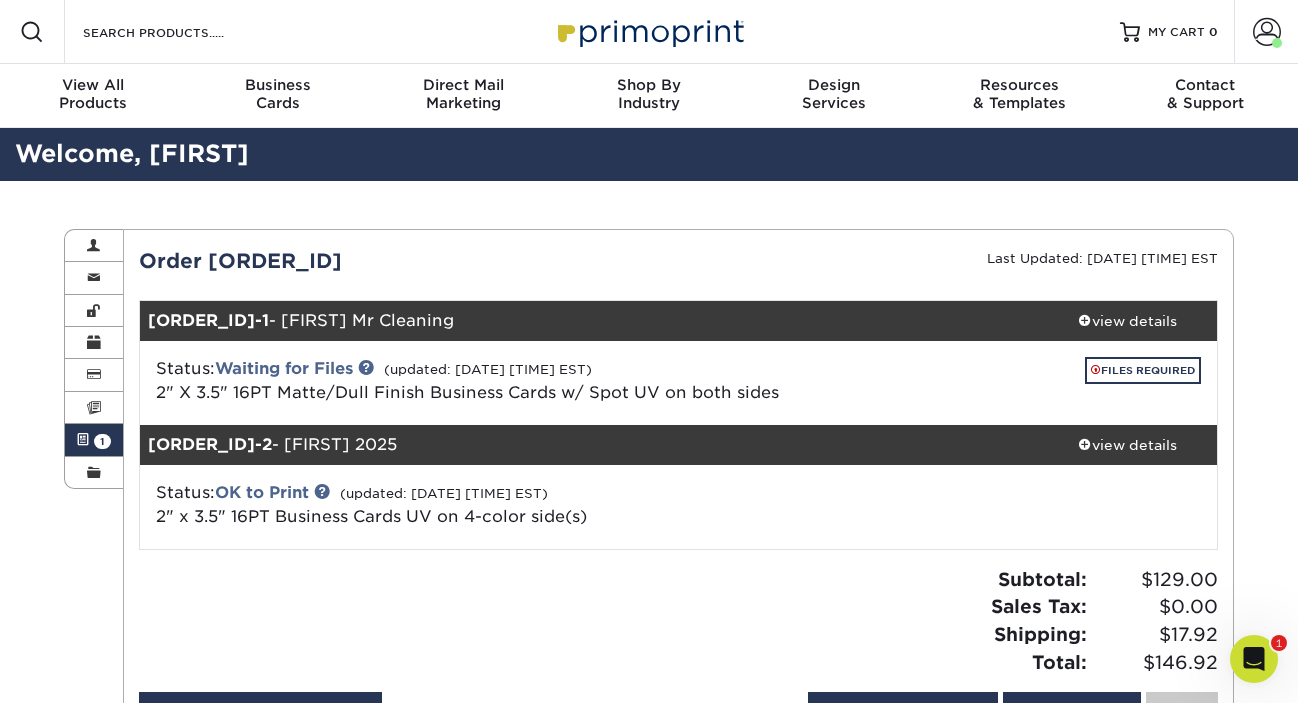 click on "FILES REQUIRED" at bounding box center (1030, 374) 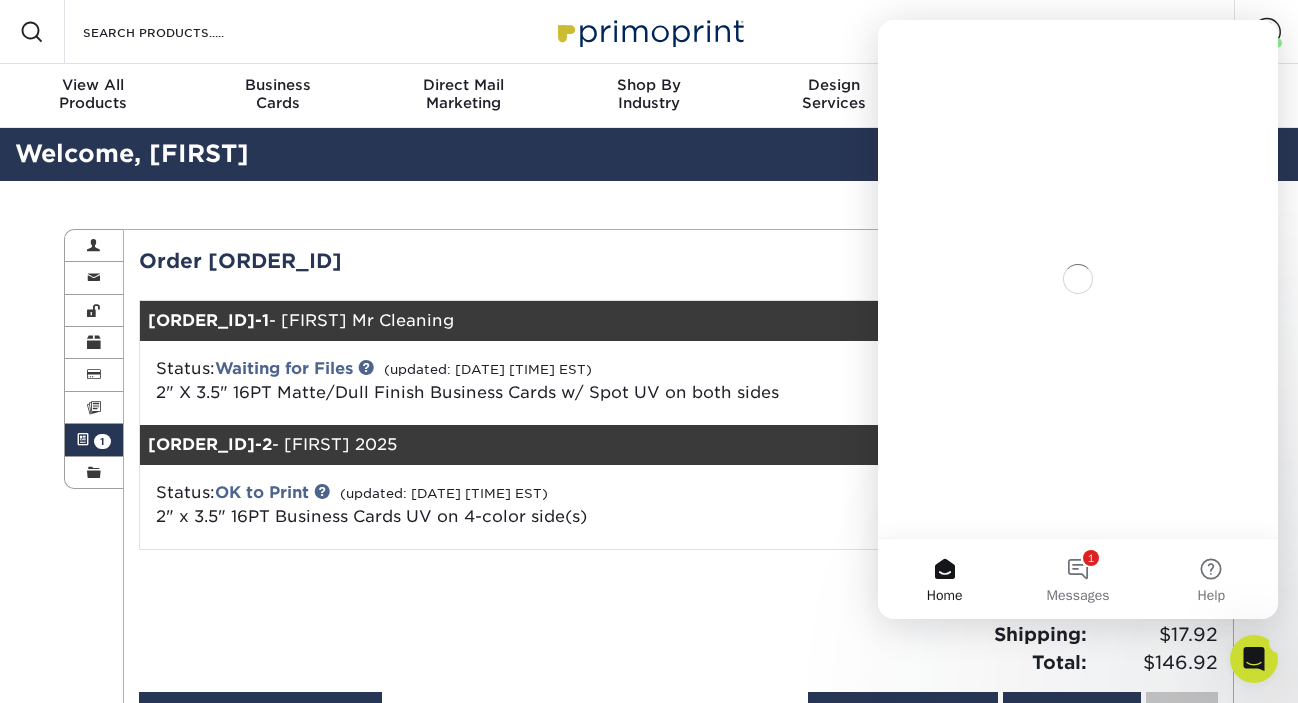 scroll, scrollTop: 0, scrollLeft: 0, axis: both 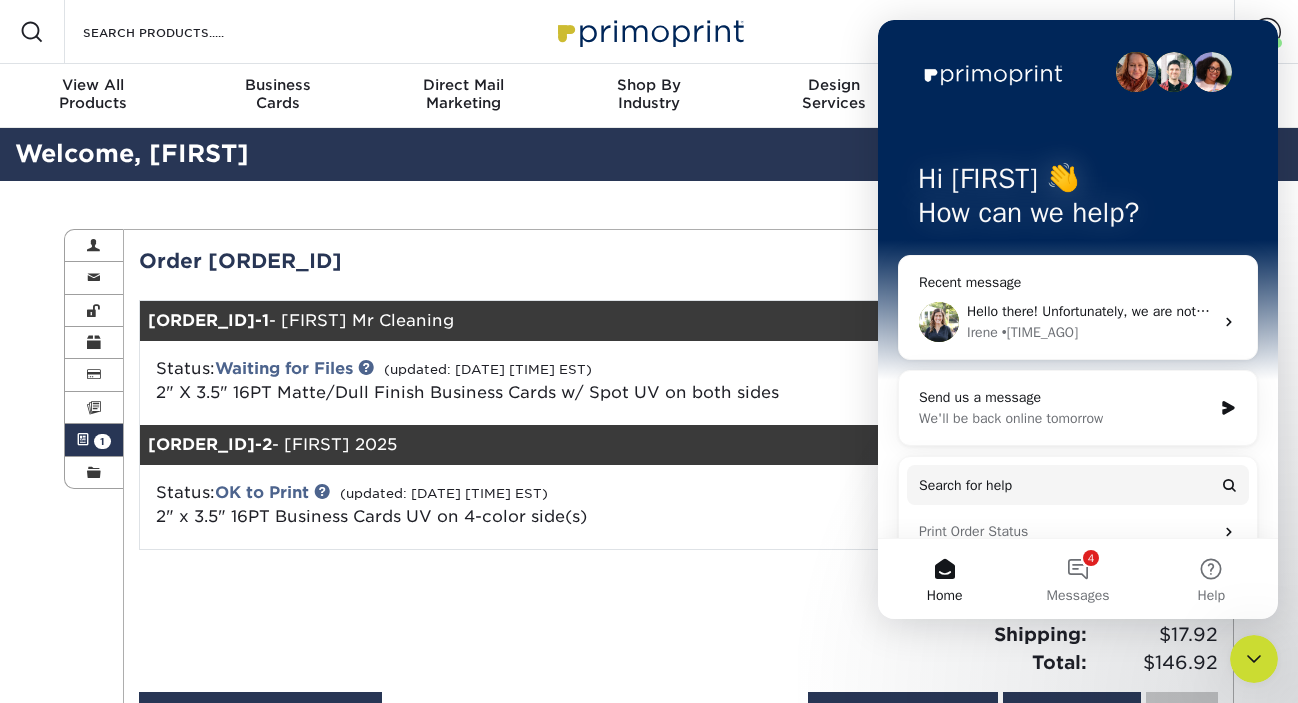 click on "Hello there! Unfortunately, we are not able to send one job to print, all sets with in the order must be print approved before the order is submitted for print.   ​ [FIRST] •  [TIME_AGO]" at bounding box center [1078, 322] 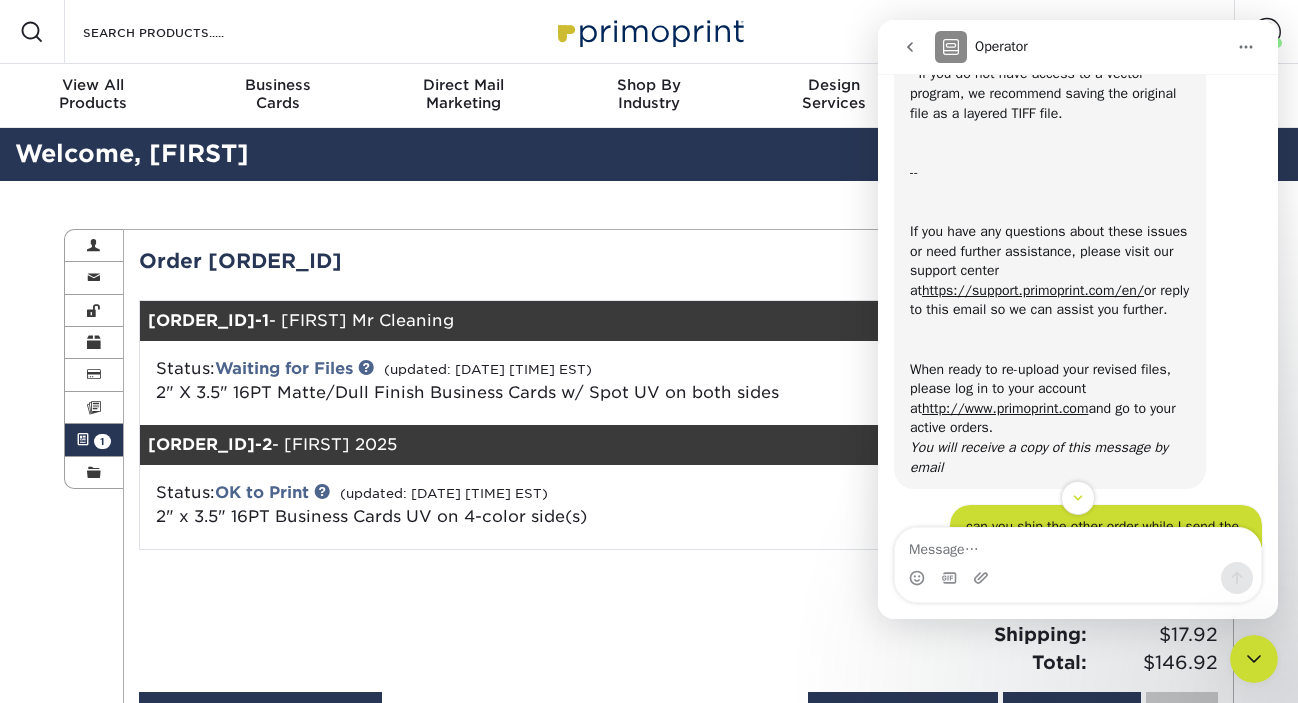 scroll, scrollTop: 370, scrollLeft: 0, axis: vertical 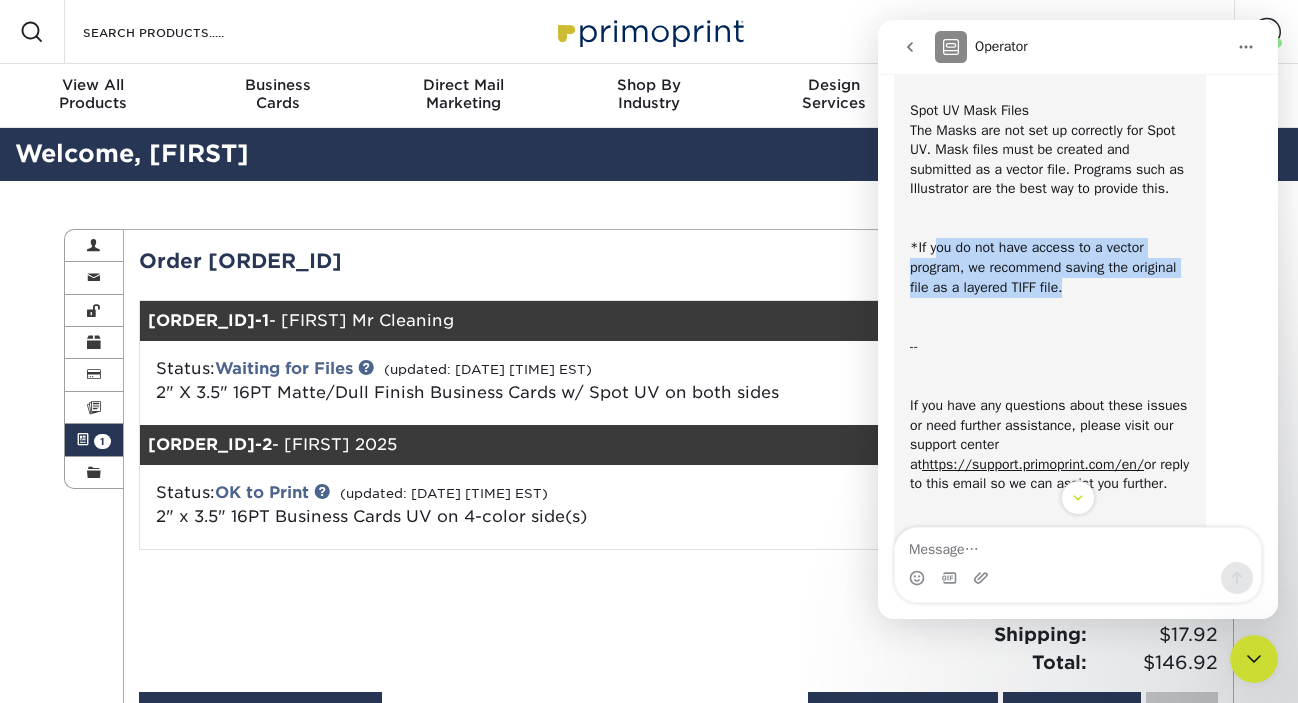 drag, startPoint x: 1007, startPoint y: 287, endPoint x: 1134, endPoint y: 318, distance: 130.72873 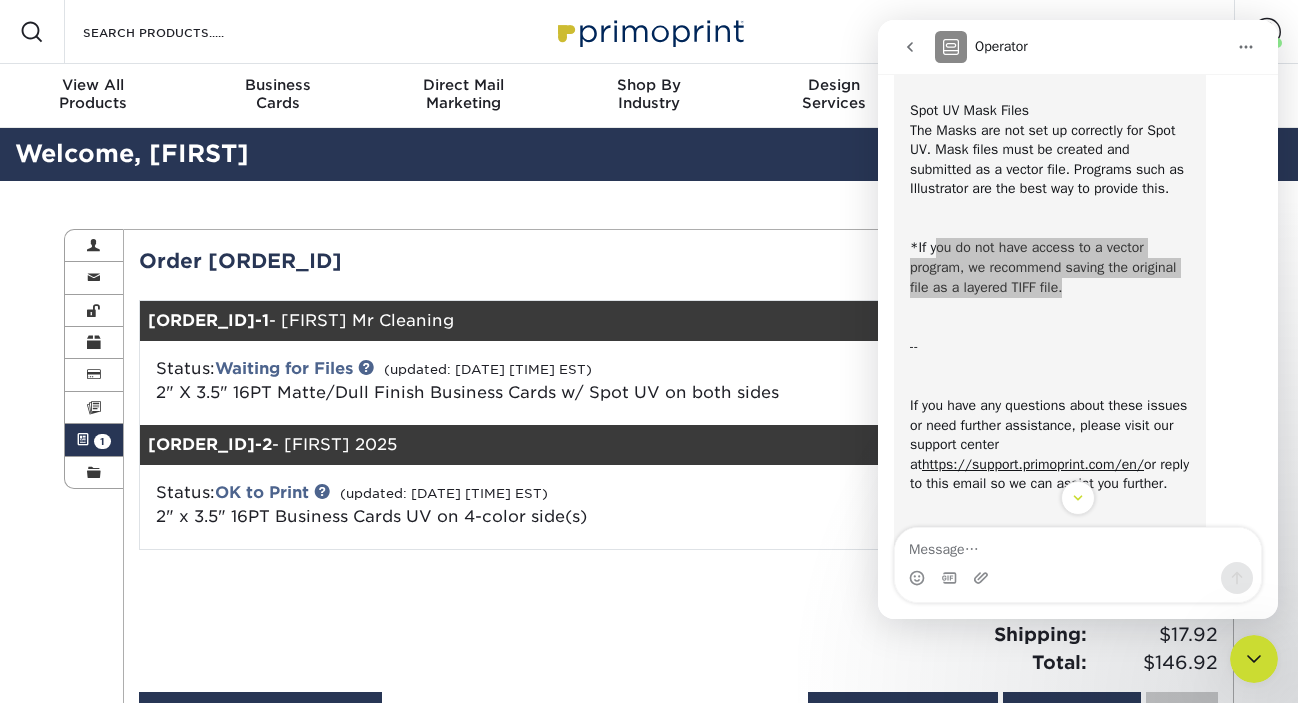 click on "(updated: [DATE] [TIME] EST)" at bounding box center (488, 369) 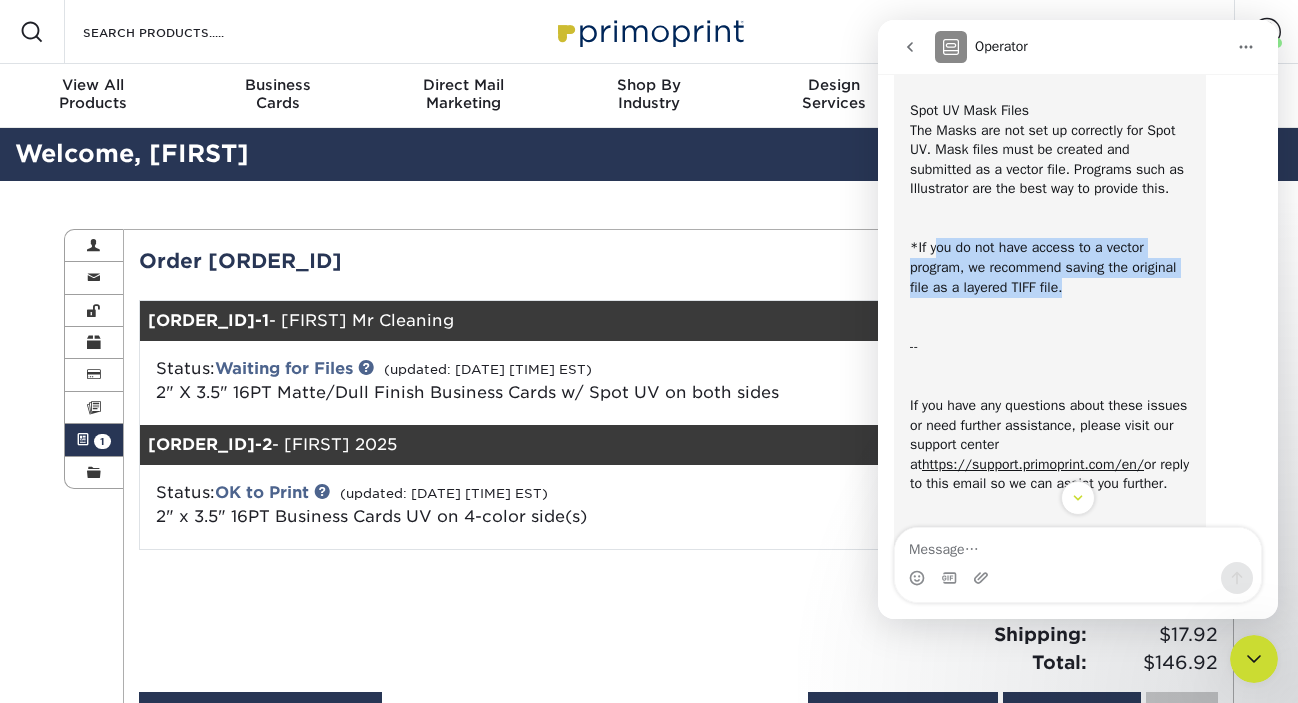 click 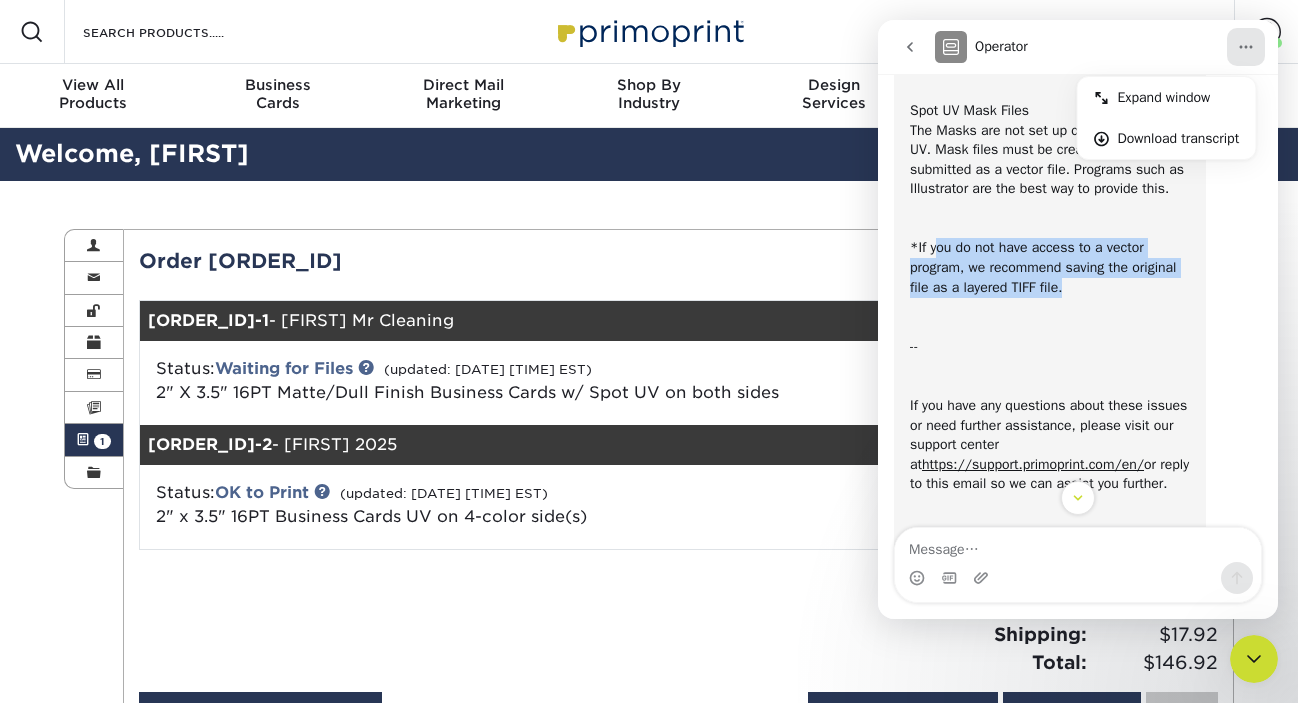 click 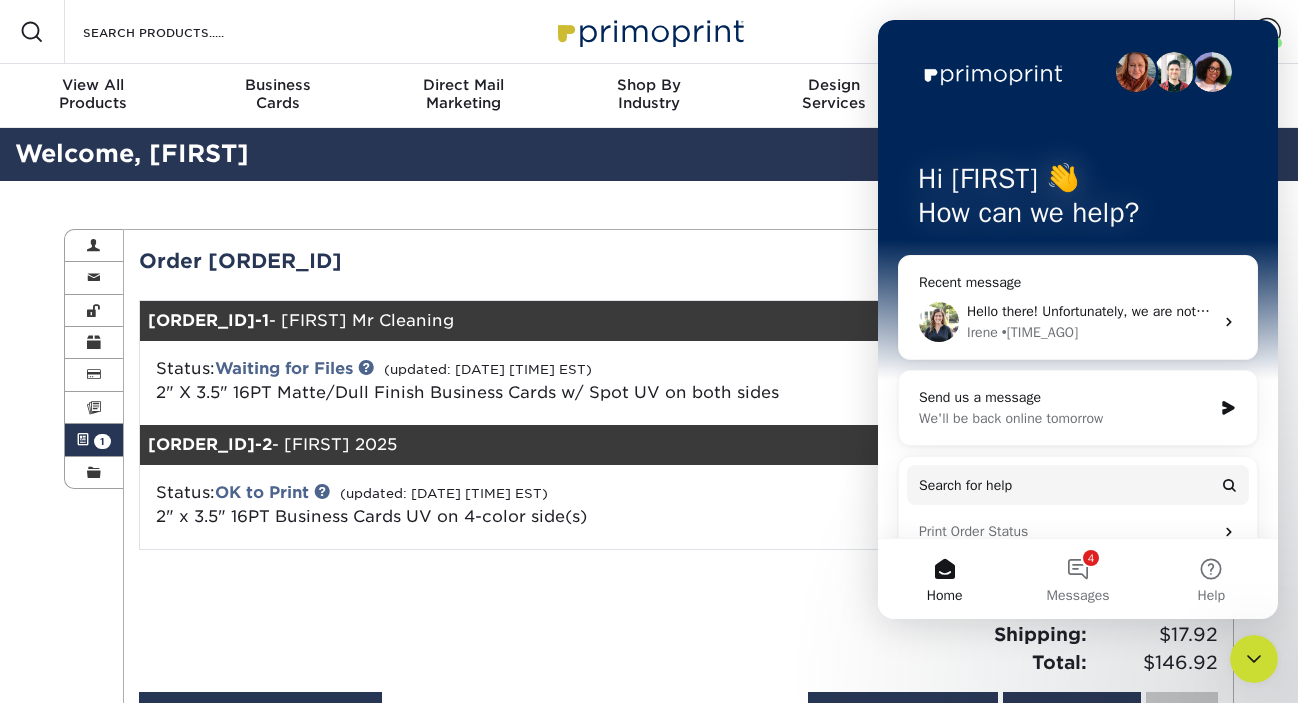 scroll, scrollTop: 0, scrollLeft: 0, axis: both 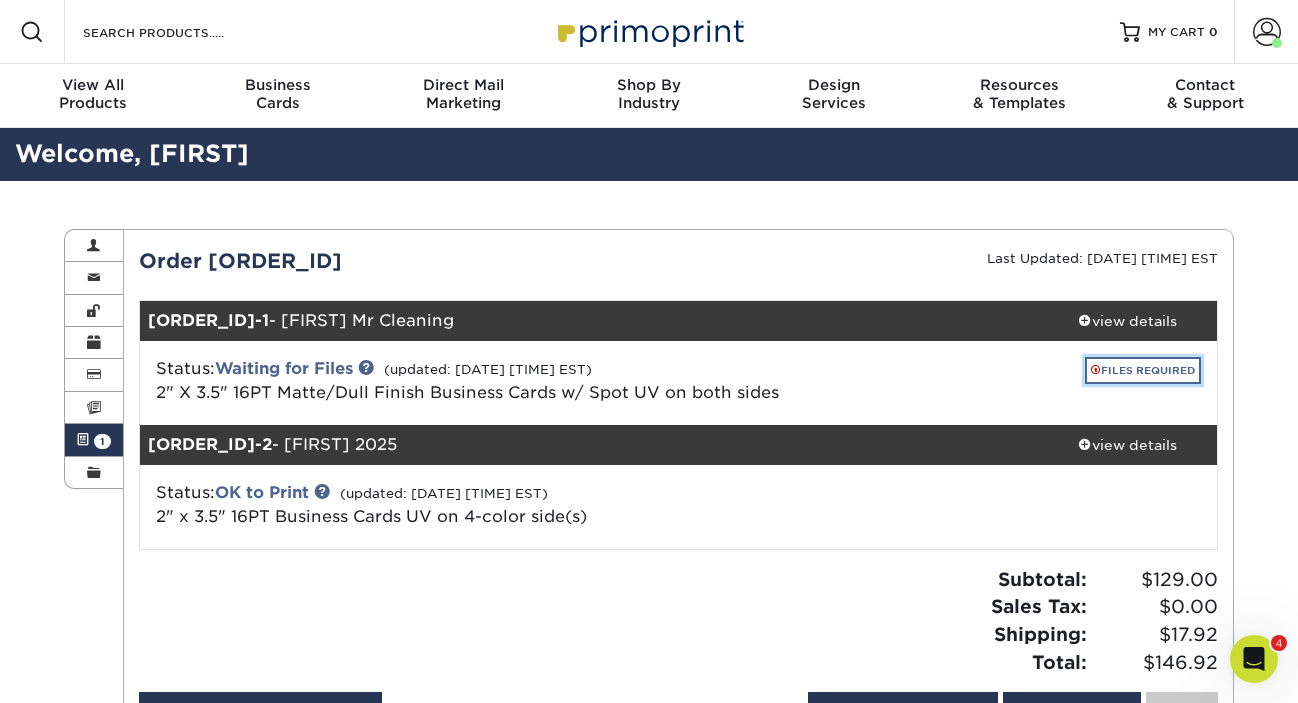 click on "FILES REQUIRED" at bounding box center [1143, 370] 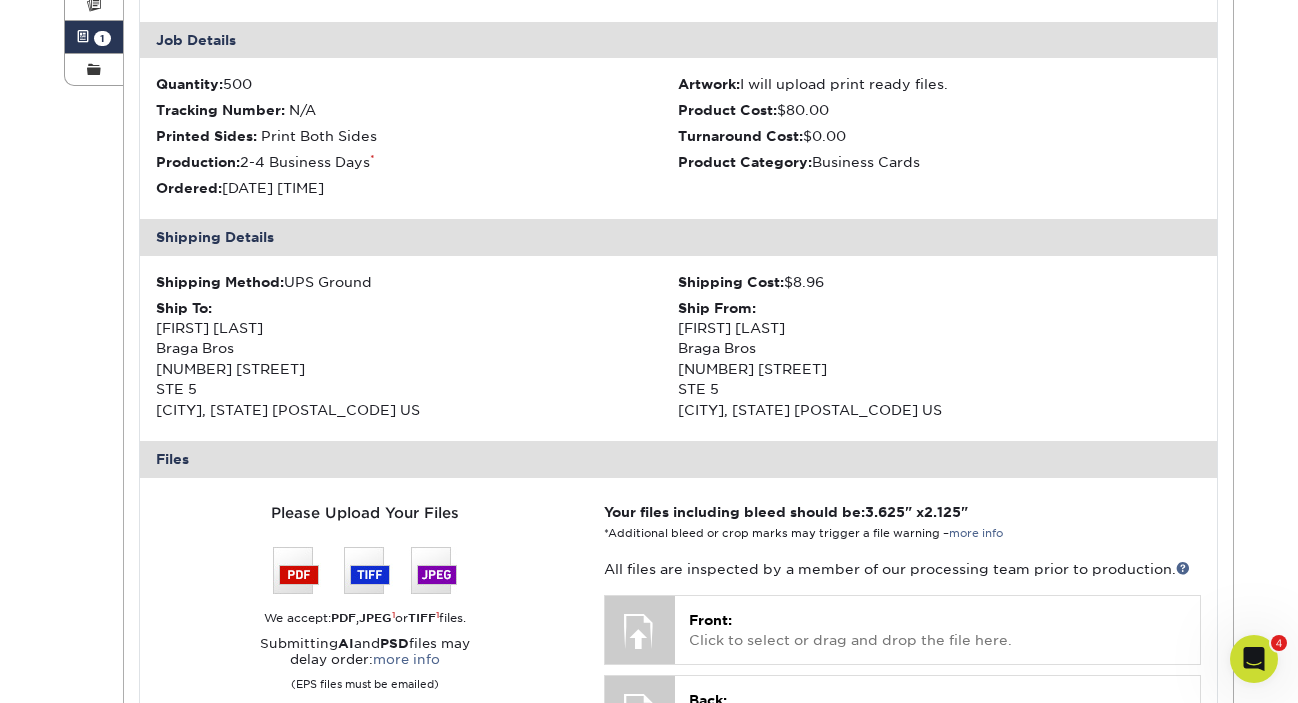 scroll, scrollTop: 781, scrollLeft: 0, axis: vertical 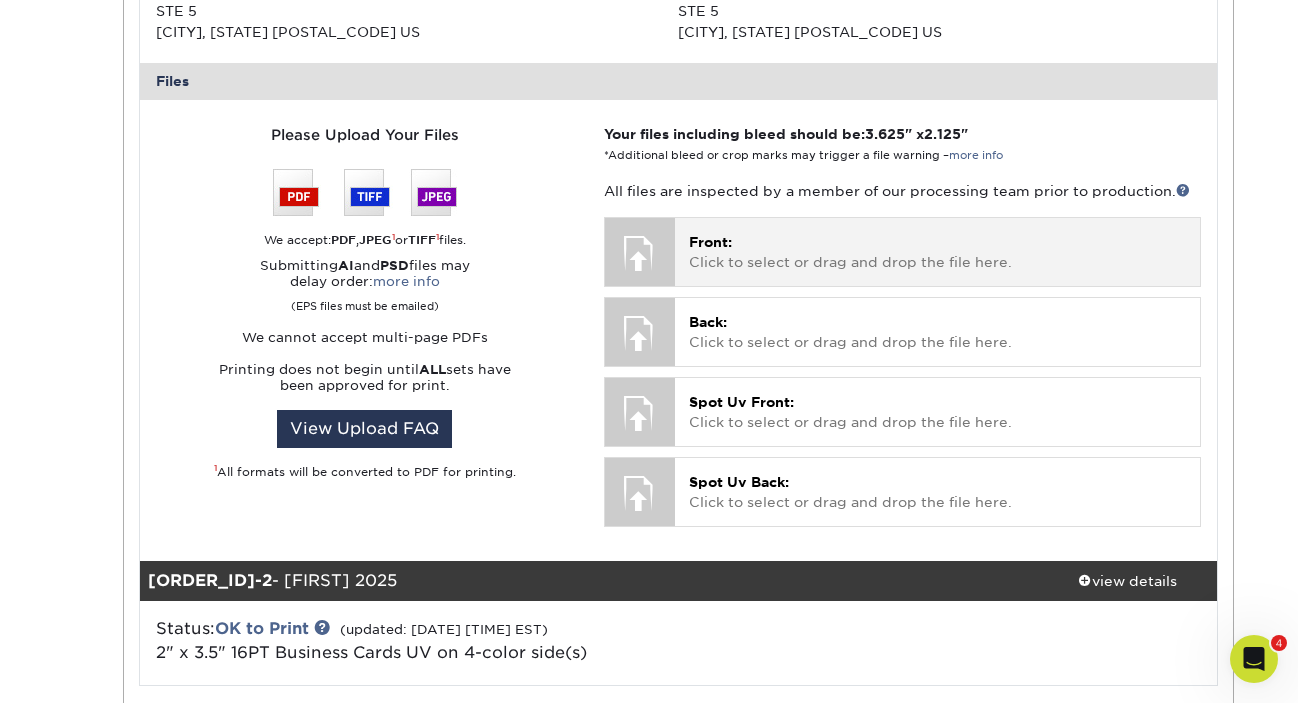 click on "Front: Click to select or drag and drop the file here." at bounding box center (937, 252) 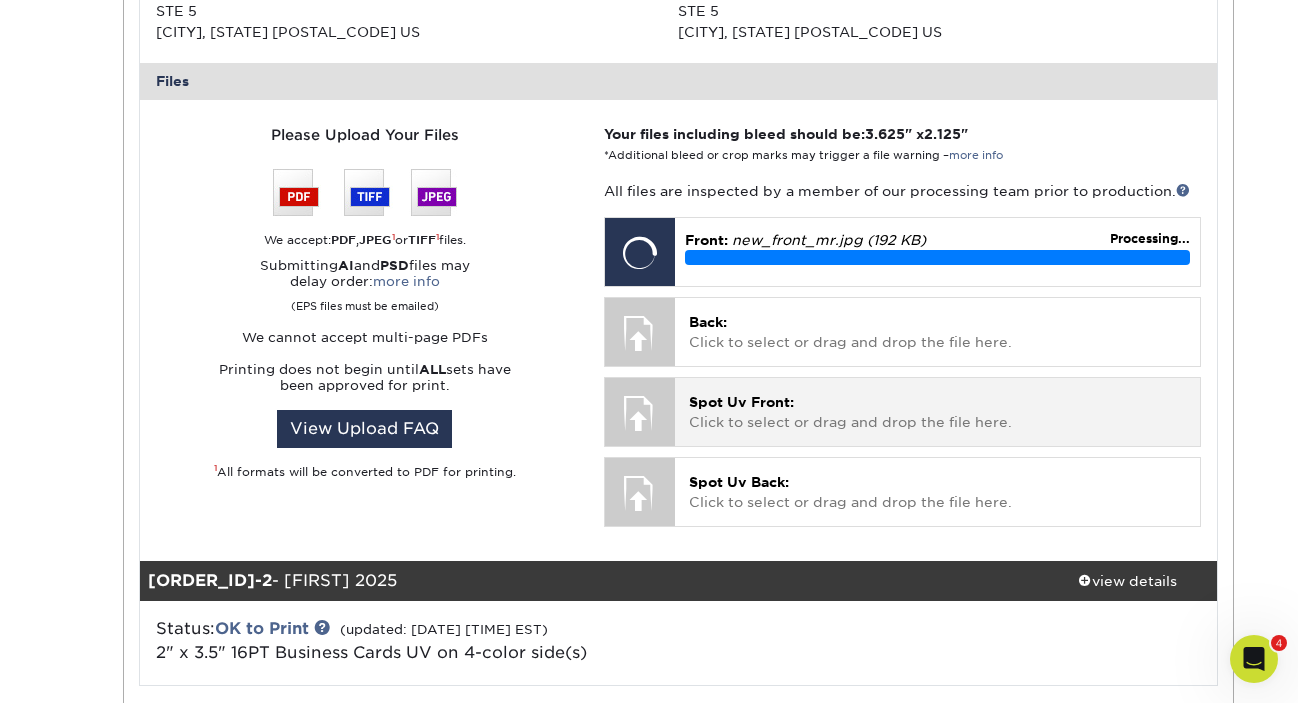 click on "Spot Uv Front:" at bounding box center [741, 402] 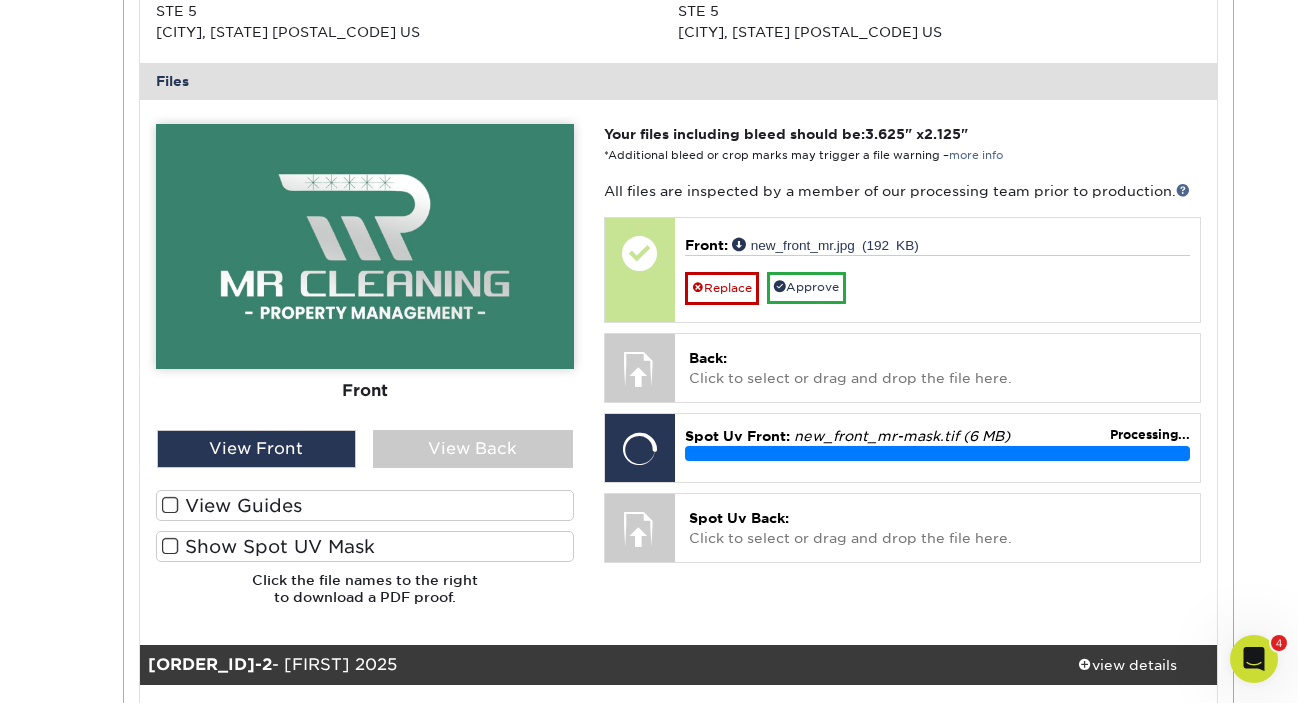 click at bounding box center [170, 546] 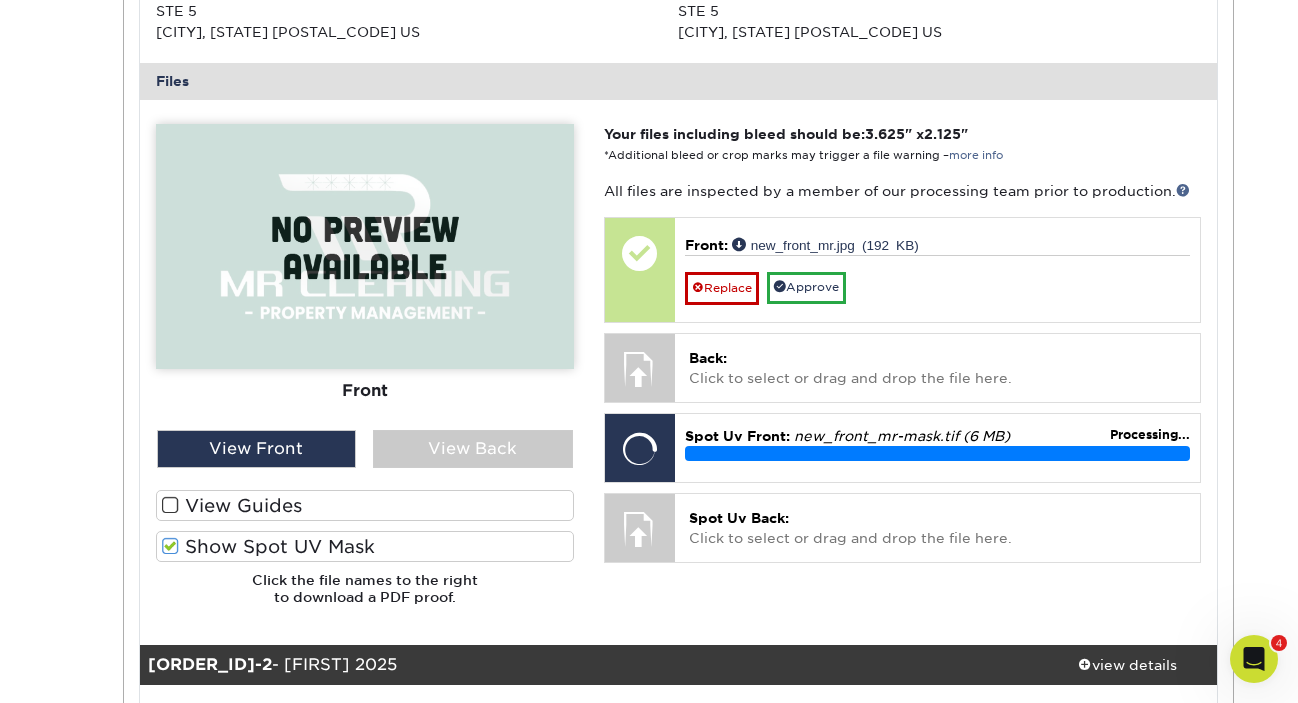 click at bounding box center [170, 546] 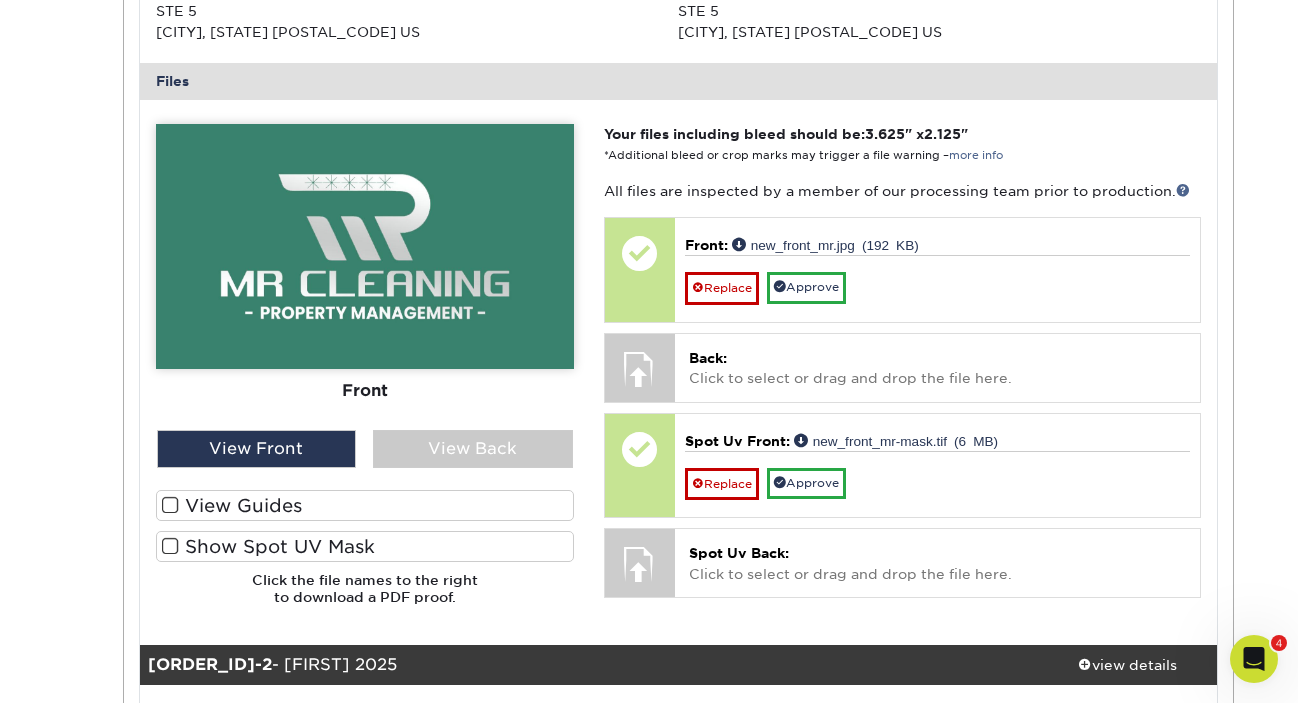 click at bounding box center [170, 546] 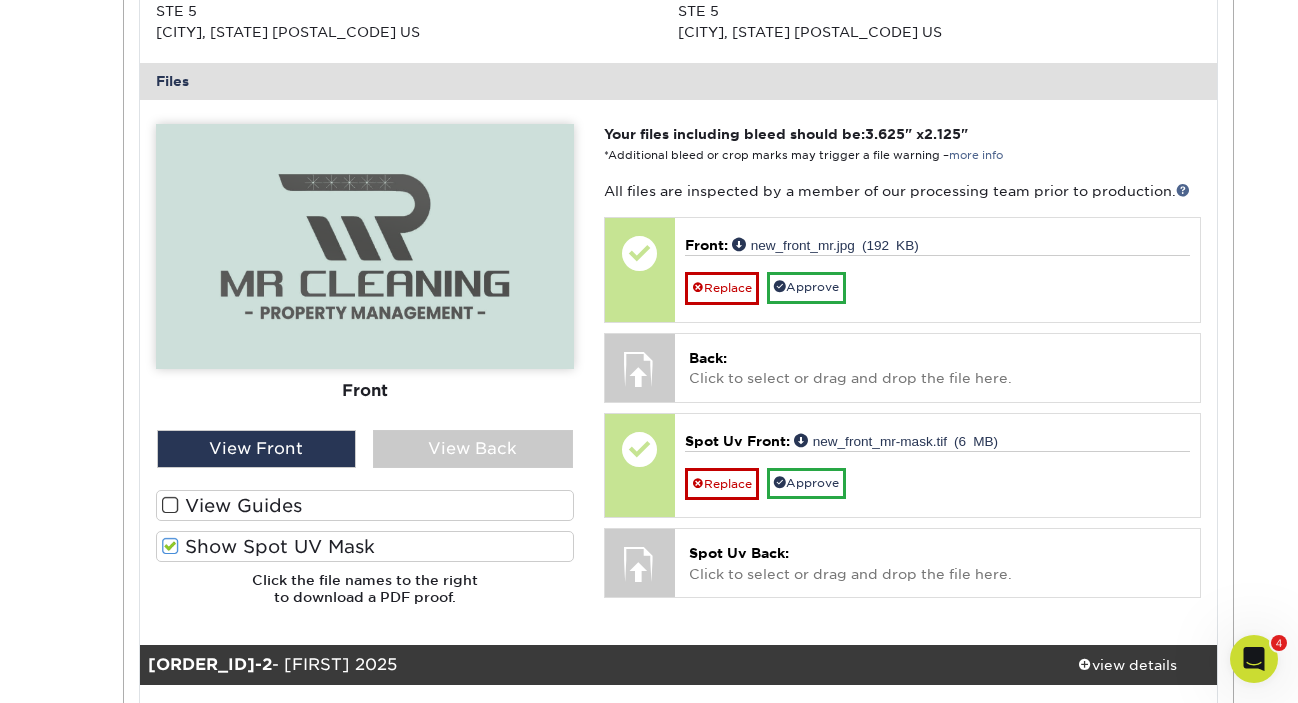 click at bounding box center [170, 546] 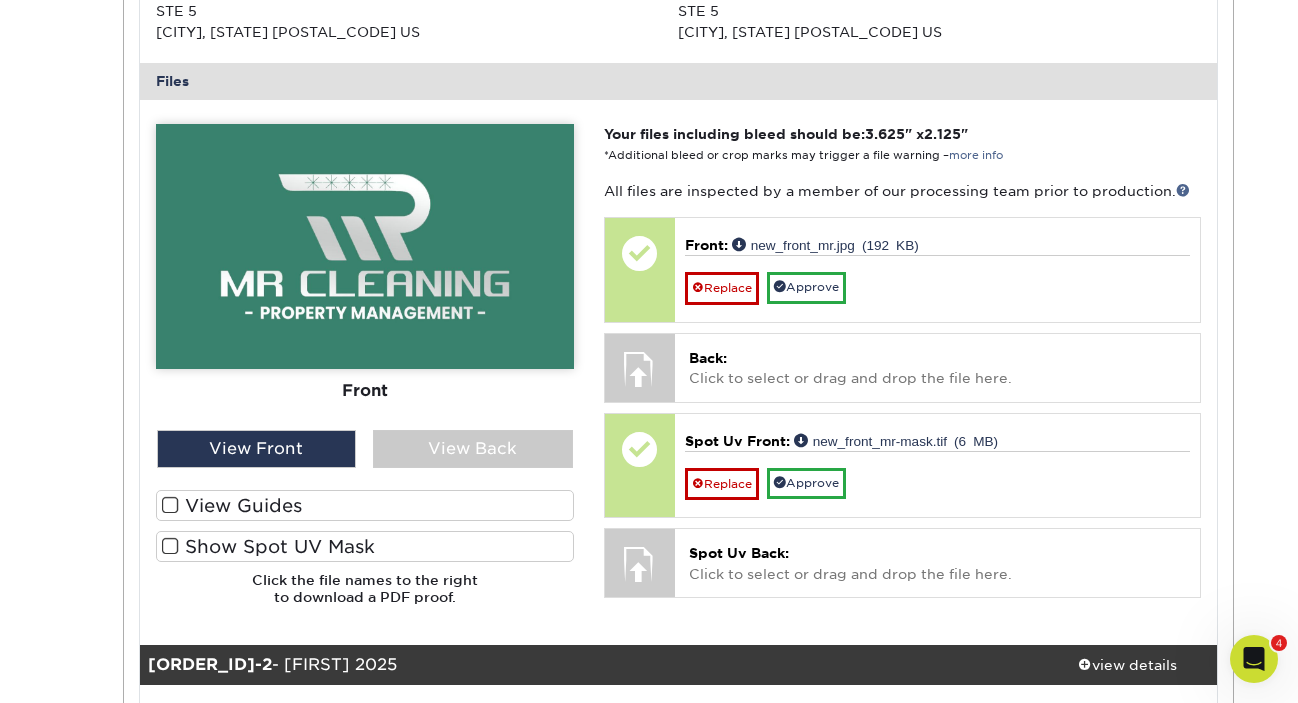 click at bounding box center (170, 546) 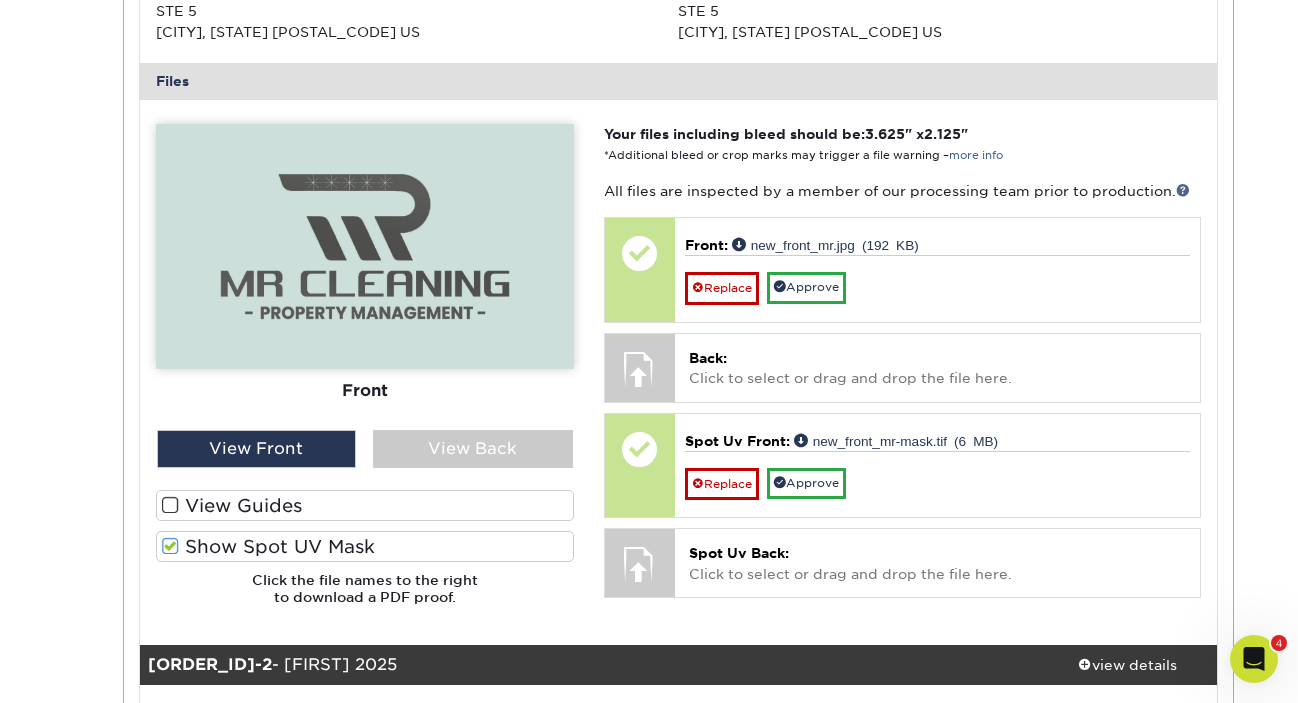 click at bounding box center (170, 546) 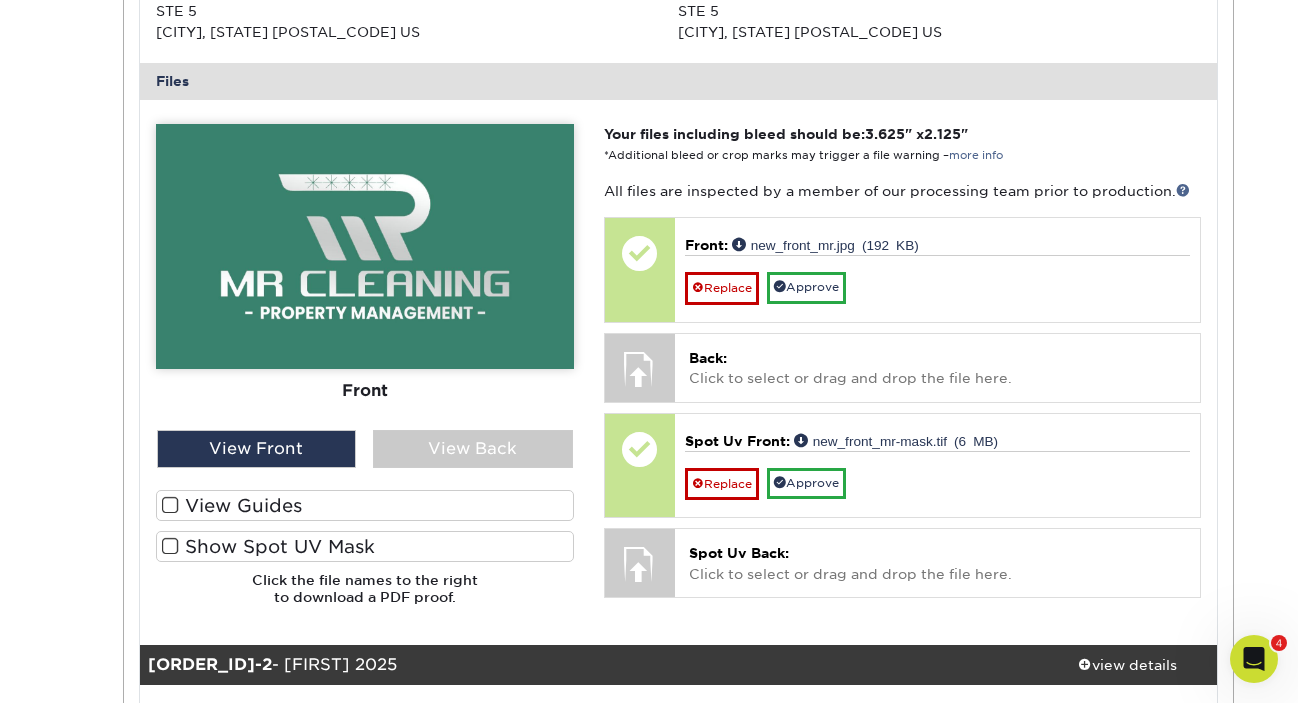 click at bounding box center [170, 505] 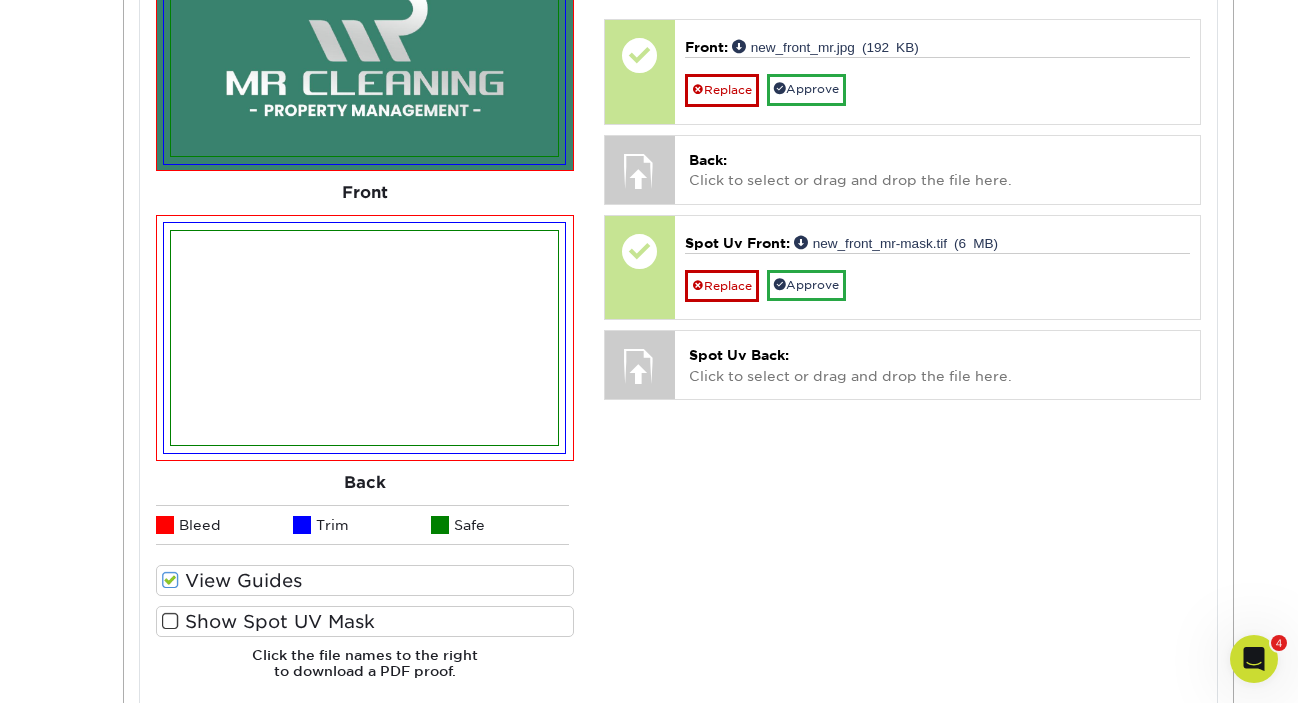 scroll, scrollTop: 1139, scrollLeft: 0, axis: vertical 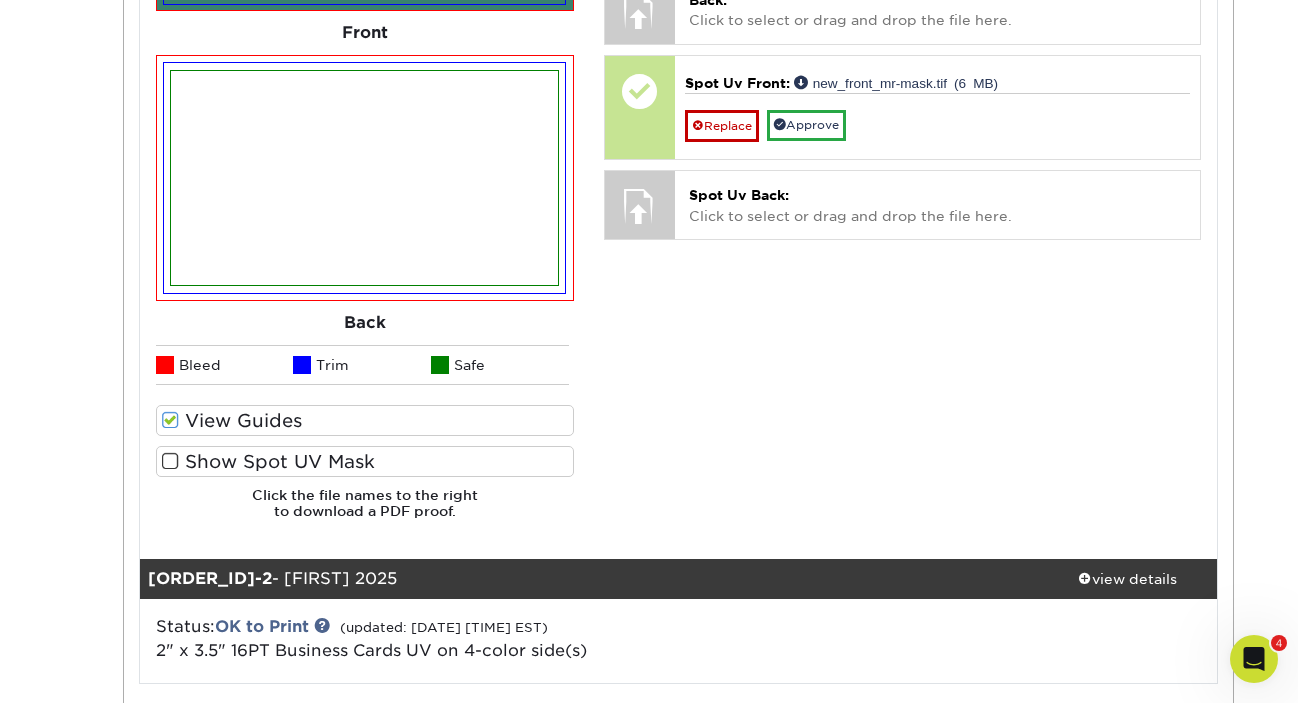 click at bounding box center [170, 420] 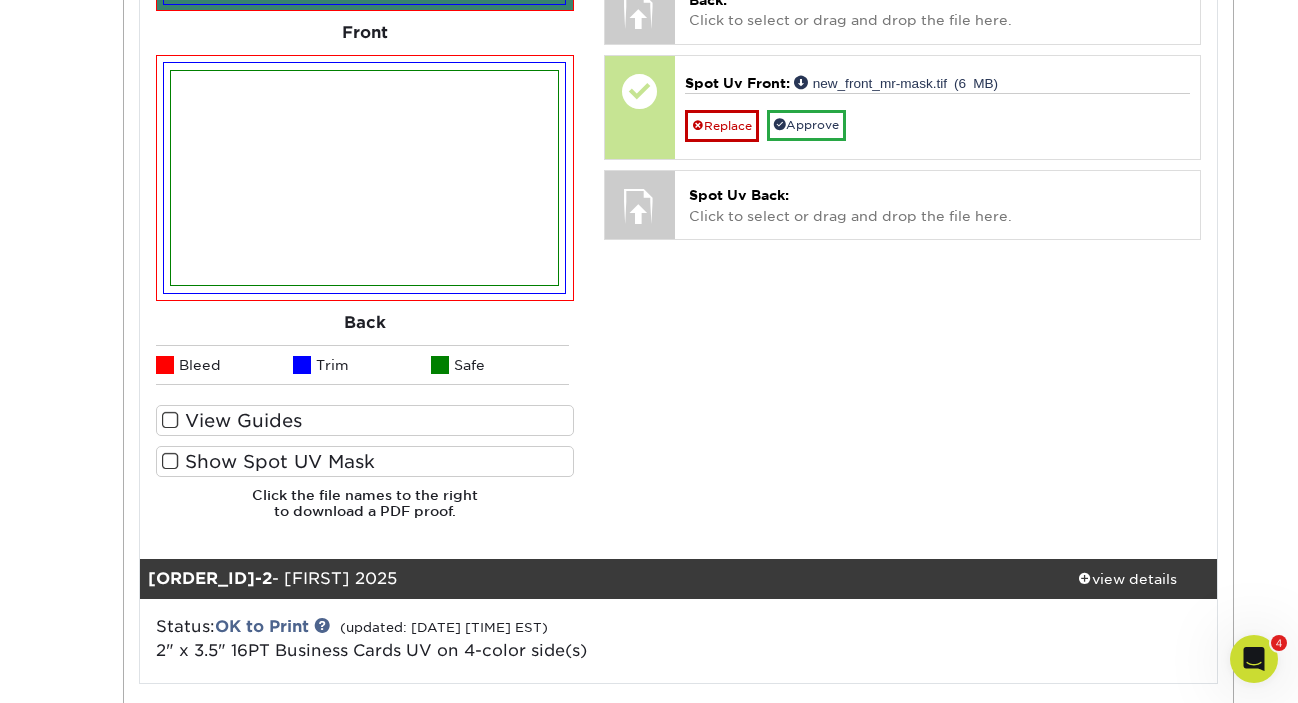 scroll, scrollTop: 866, scrollLeft: 0, axis: vertical 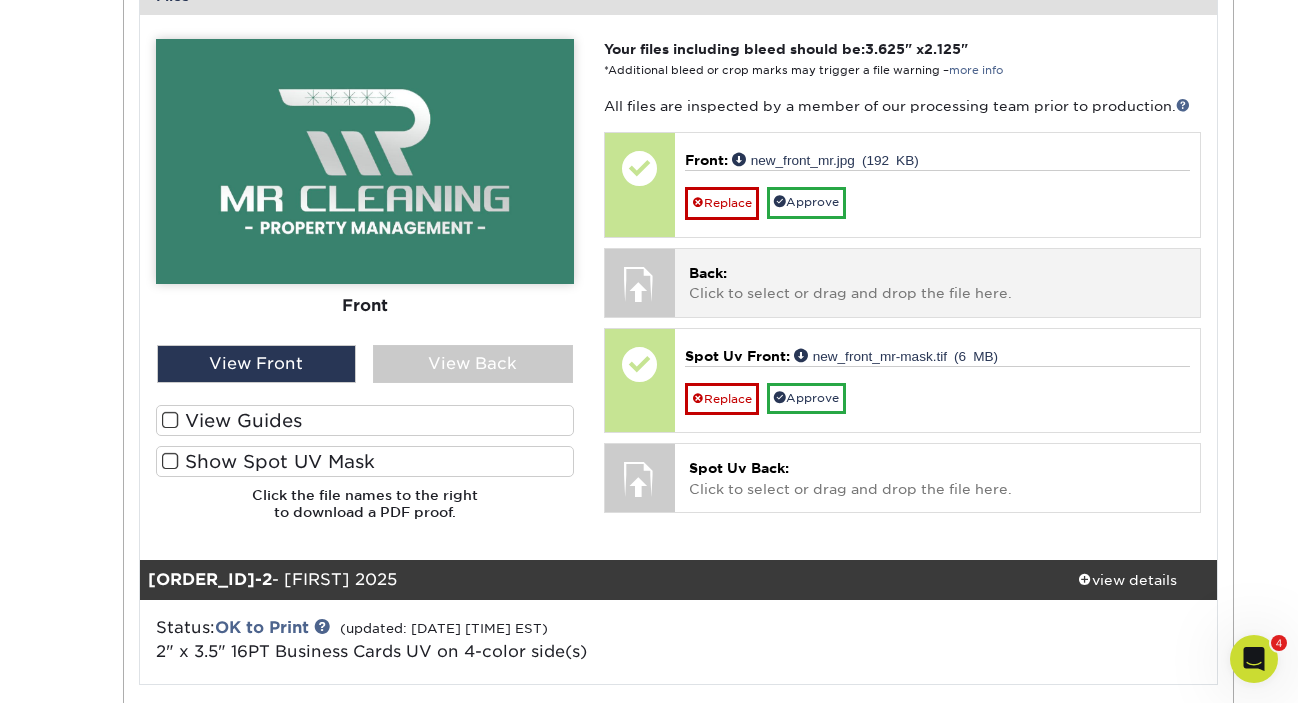 click on "Back: Click to select or drag and drop the file here." at bounding box center (937, 283) 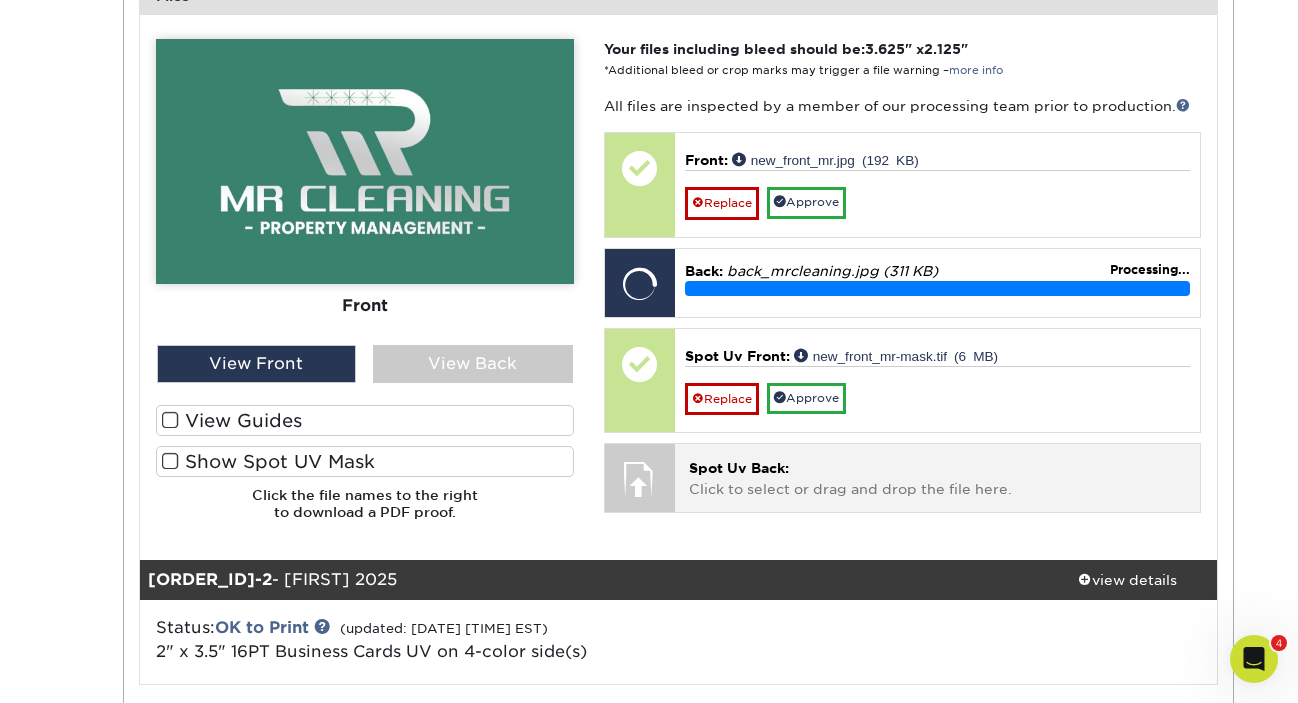 click on "Spot Uv Back:" at bounding box center [739, 468] 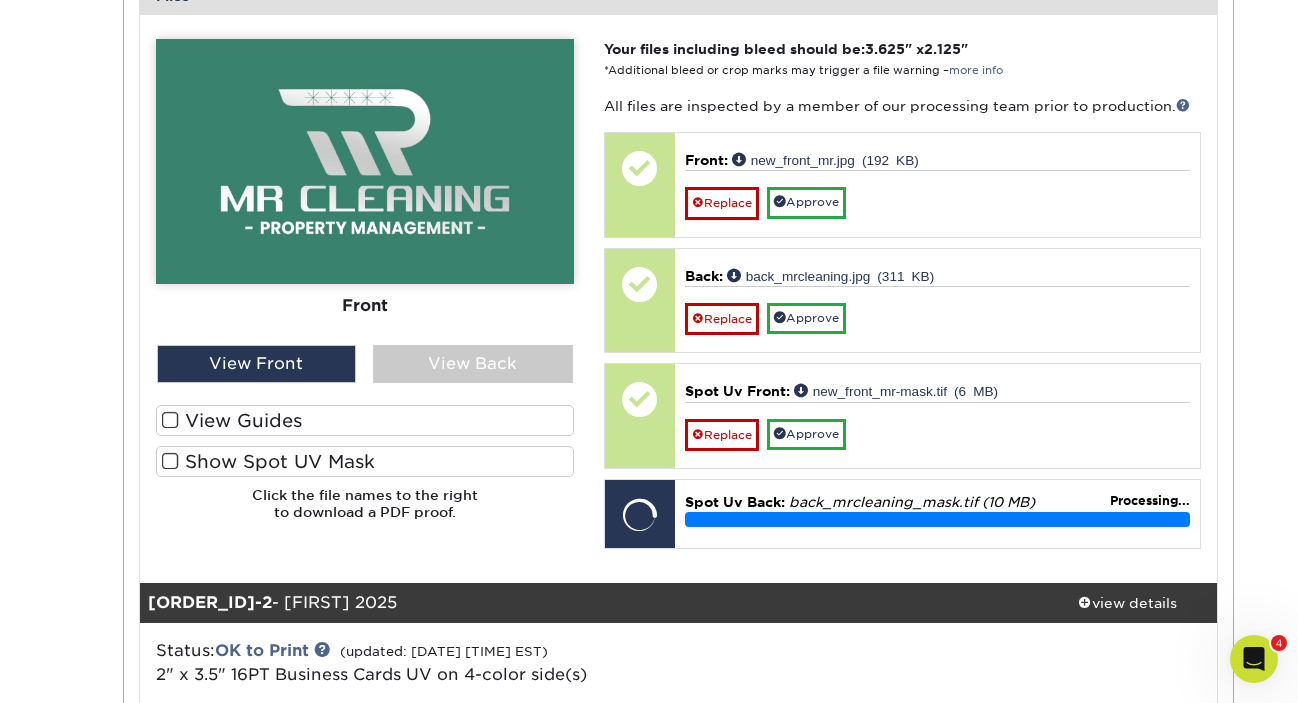 click at bounding box center [170, 420] 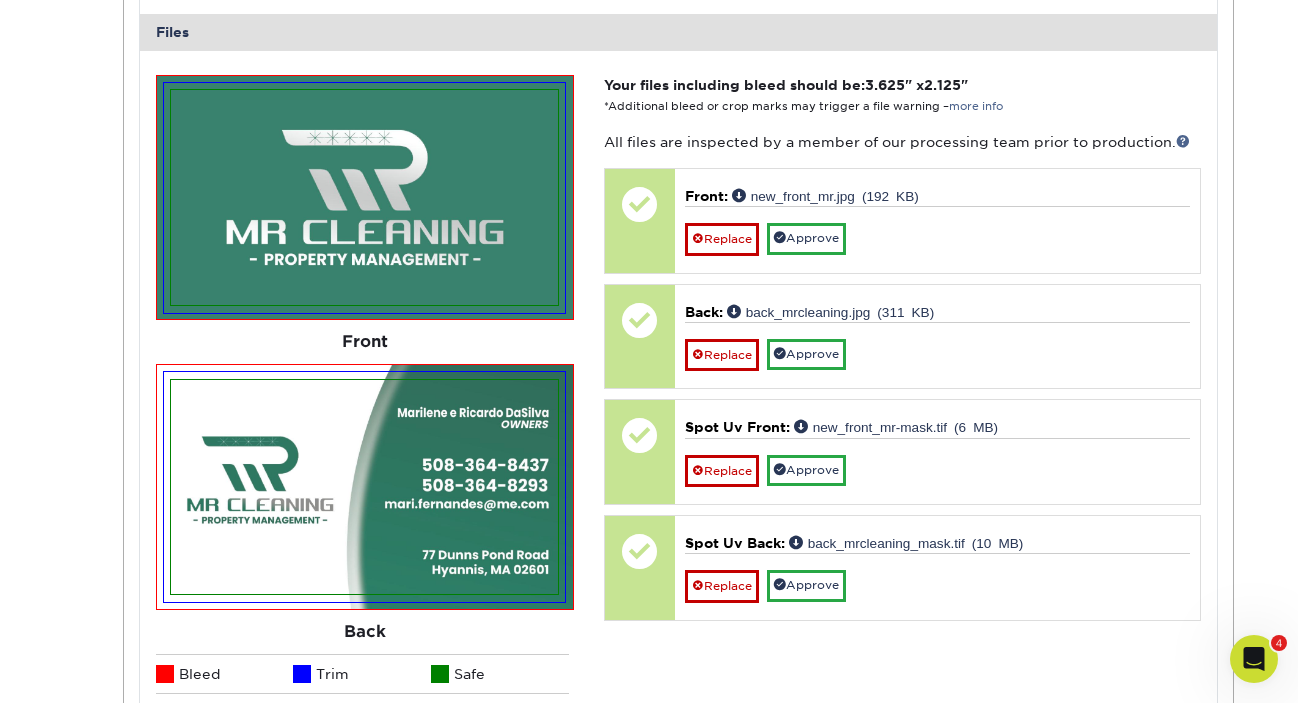 scroll, scrollTop: 1191, scrollLeft: 0, axis: vertical 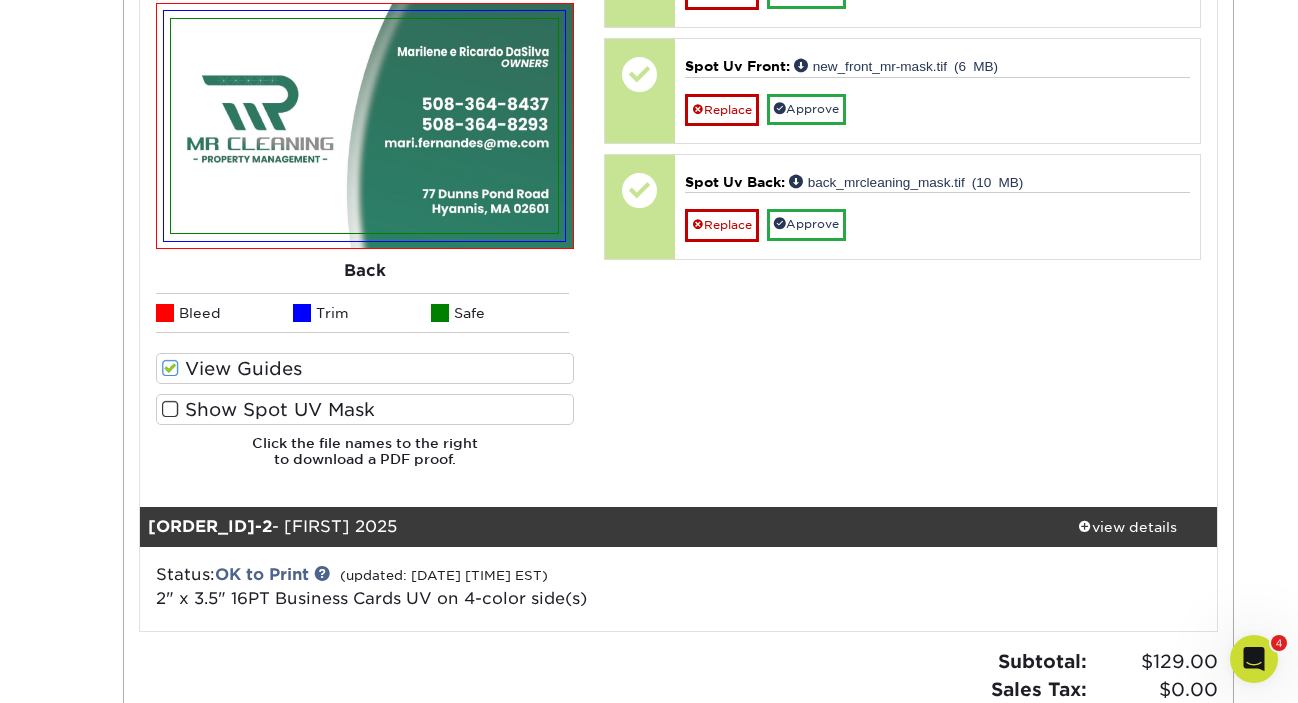 click at bounding box center (170, 409) 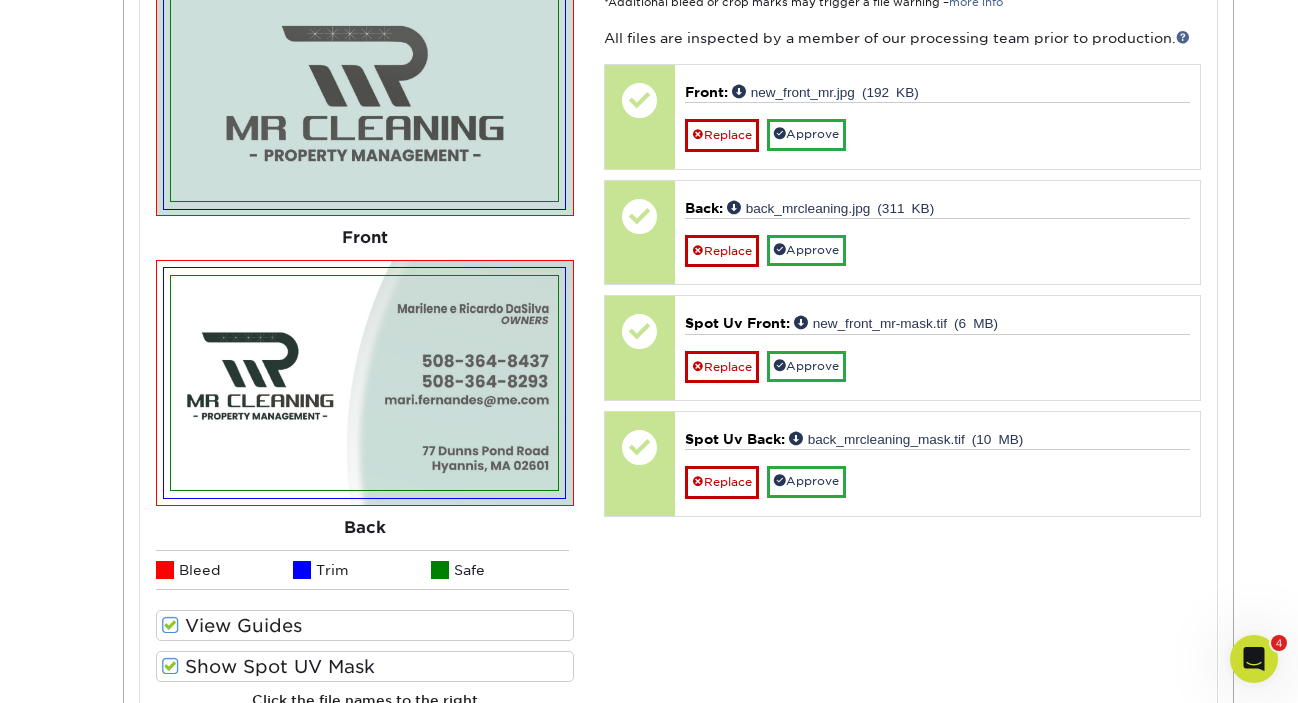 scroll, scrollTop: 1055, scrollLeft: 0, axis: vertical 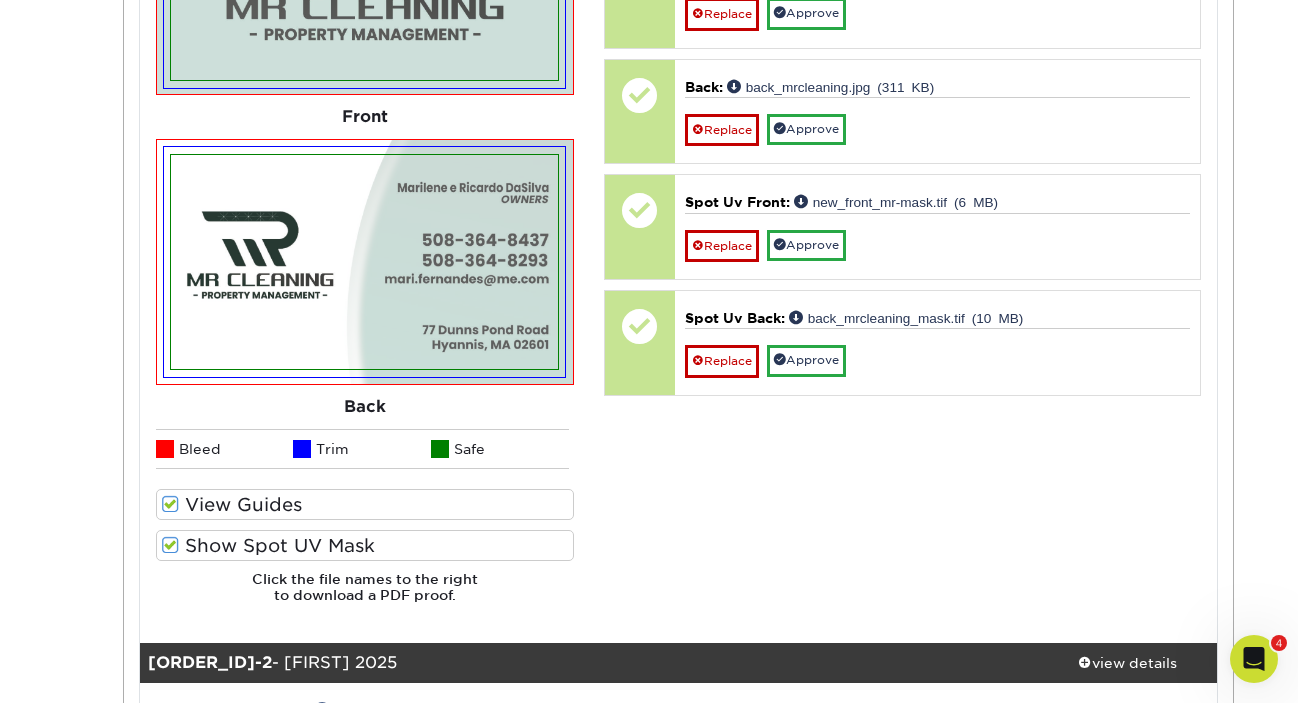 click at bounding box center [170, 545] 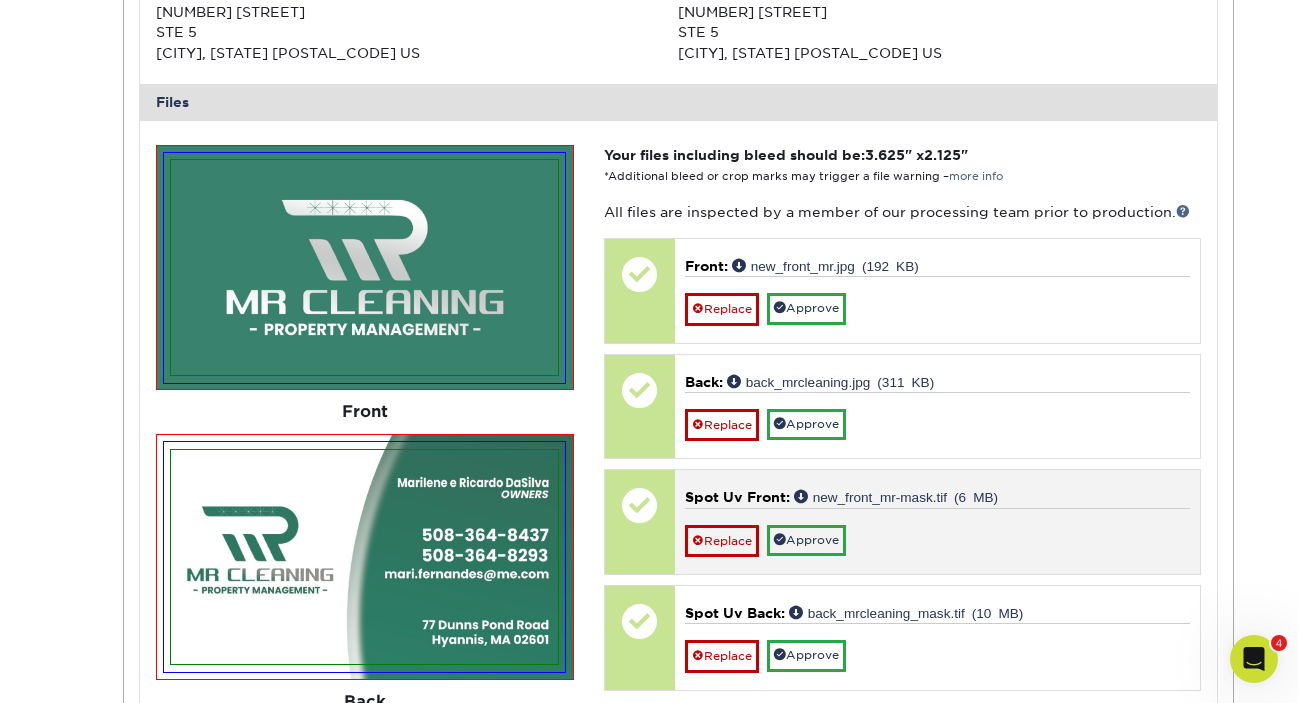 scroll, scrollTop: 810, scrollLeft: 0, axis: vertical 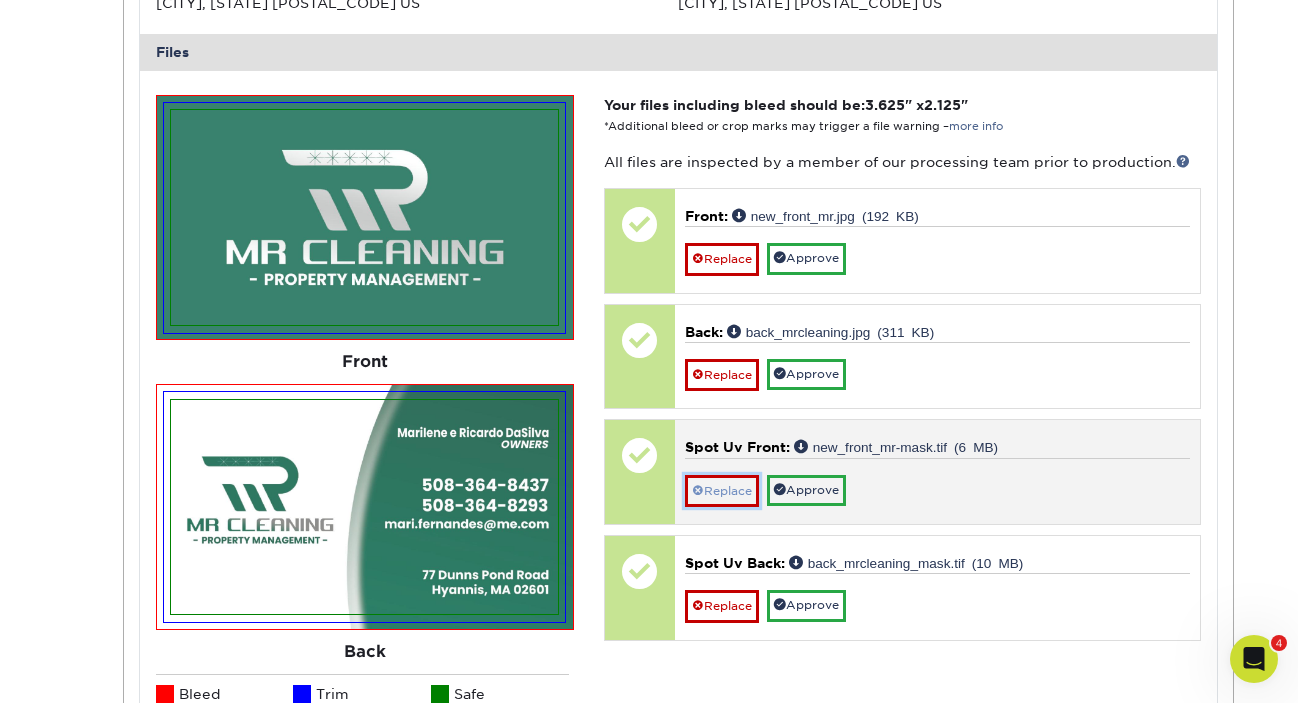 click on "Replace" at bounding box center (722, 491) 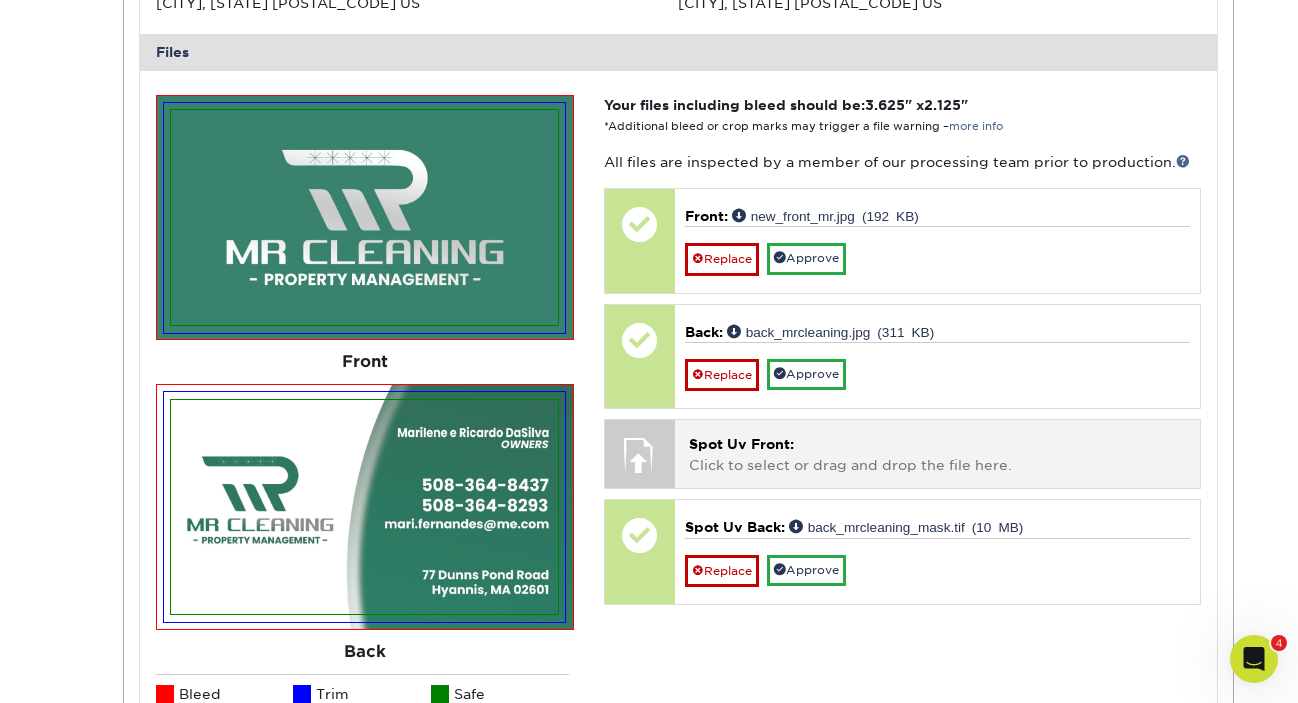 click on "Spot Uv Front: Click to select or drag and drop the file here." at bounding box center [937, 454] 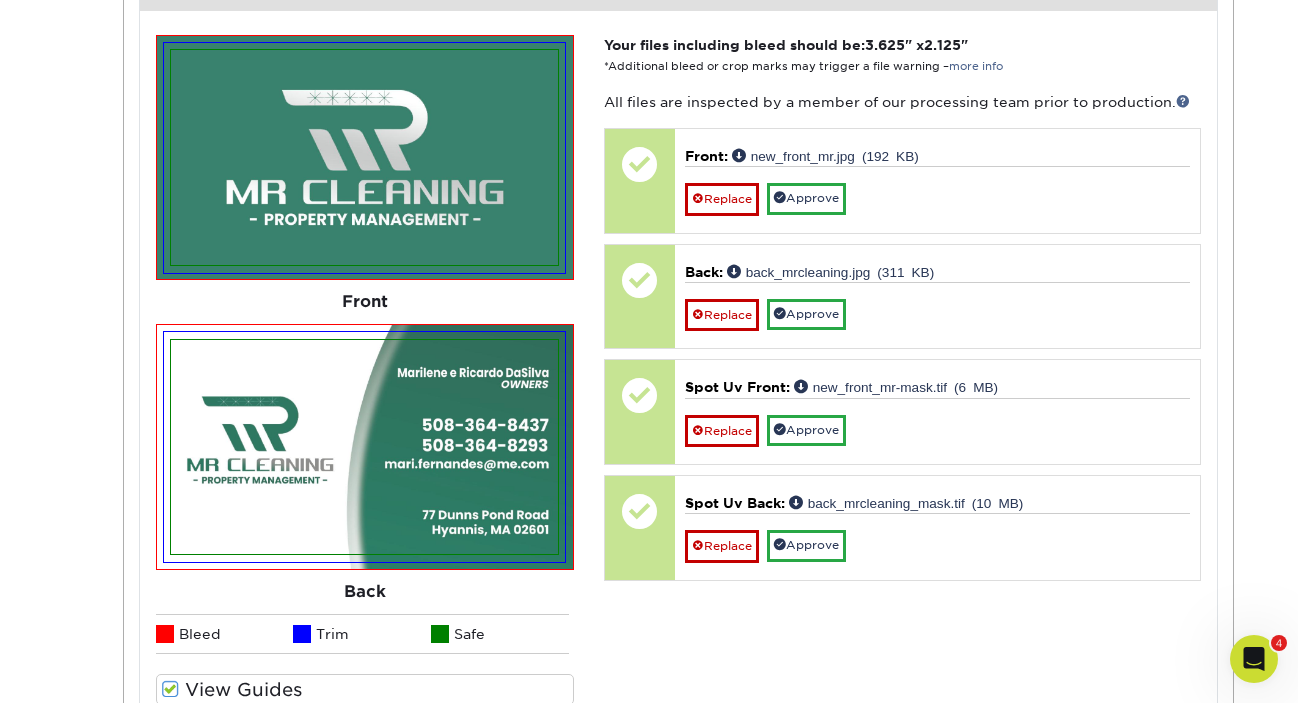 scroll, scrollTop: 965, scrollLeft: 0, axis: vertical 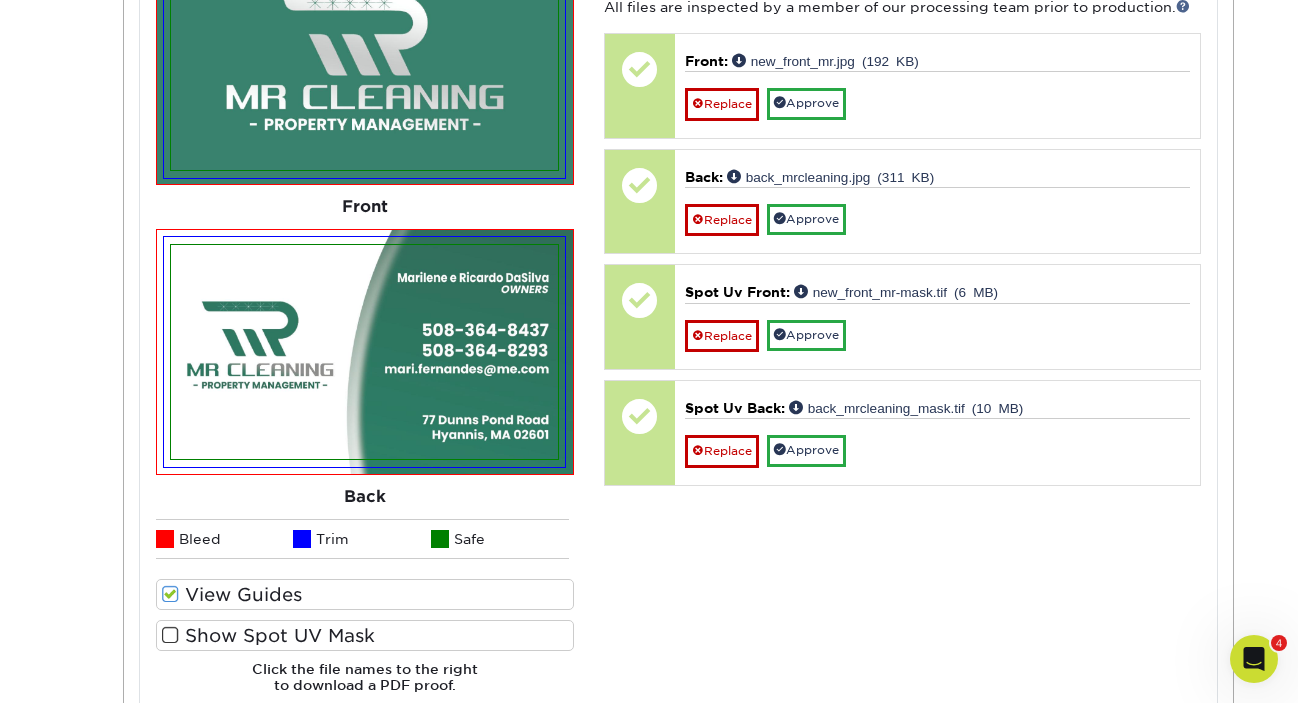 click at bounding box center (170, 635) 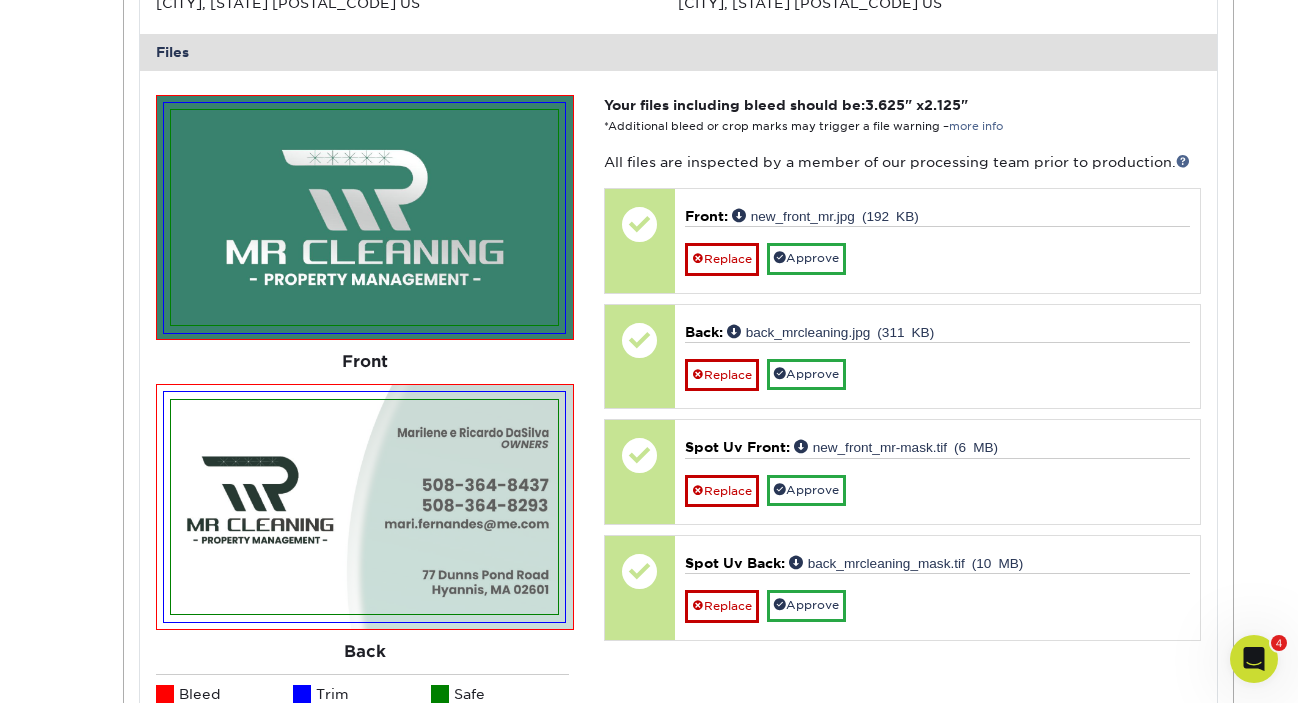 scroll, scrollTop: 815, scrollLeft: 0, axis: vertical 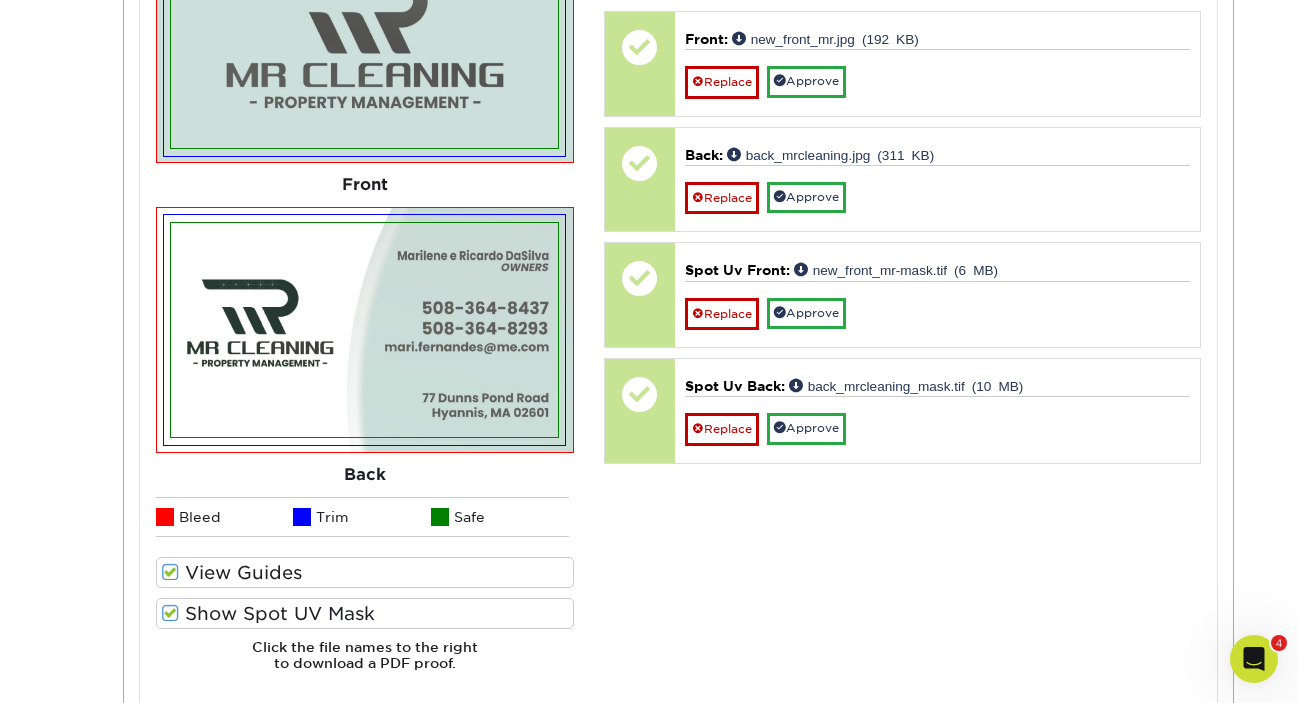 click at bounding box center (170, 572) 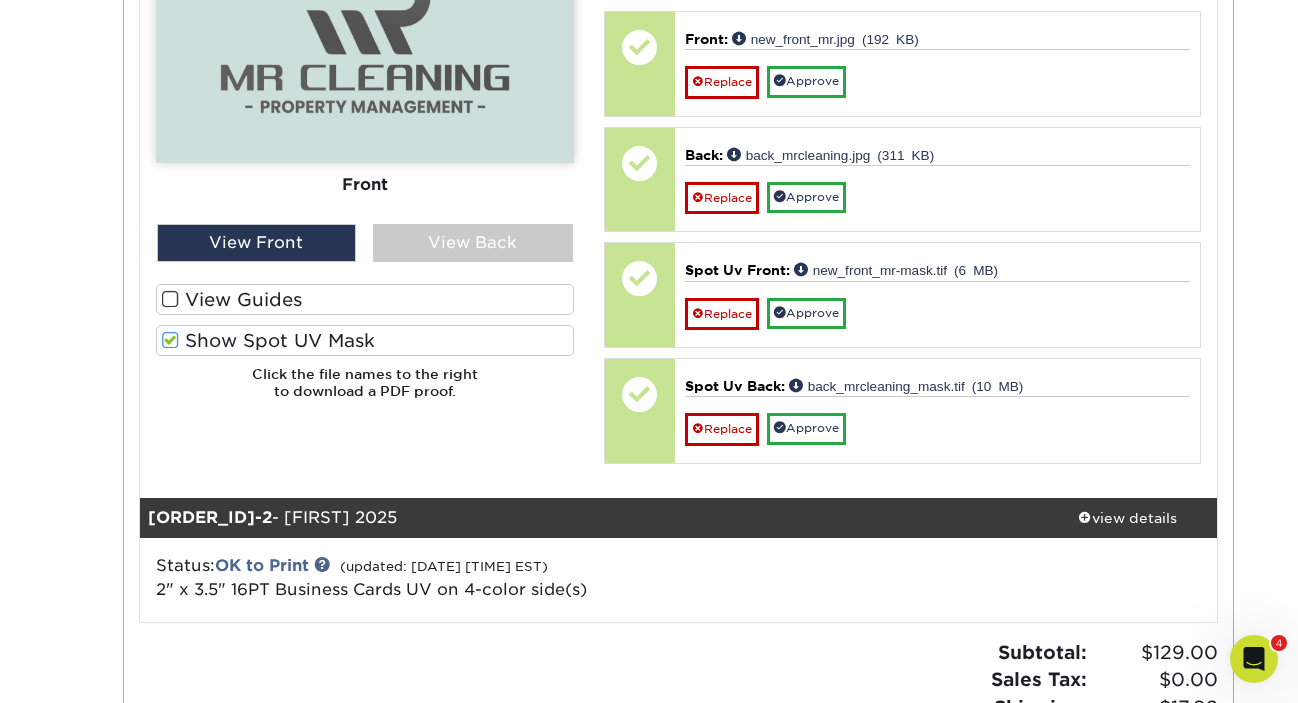 scroll, scrollTop: 714, scrollLeft: 0, axis: vertical 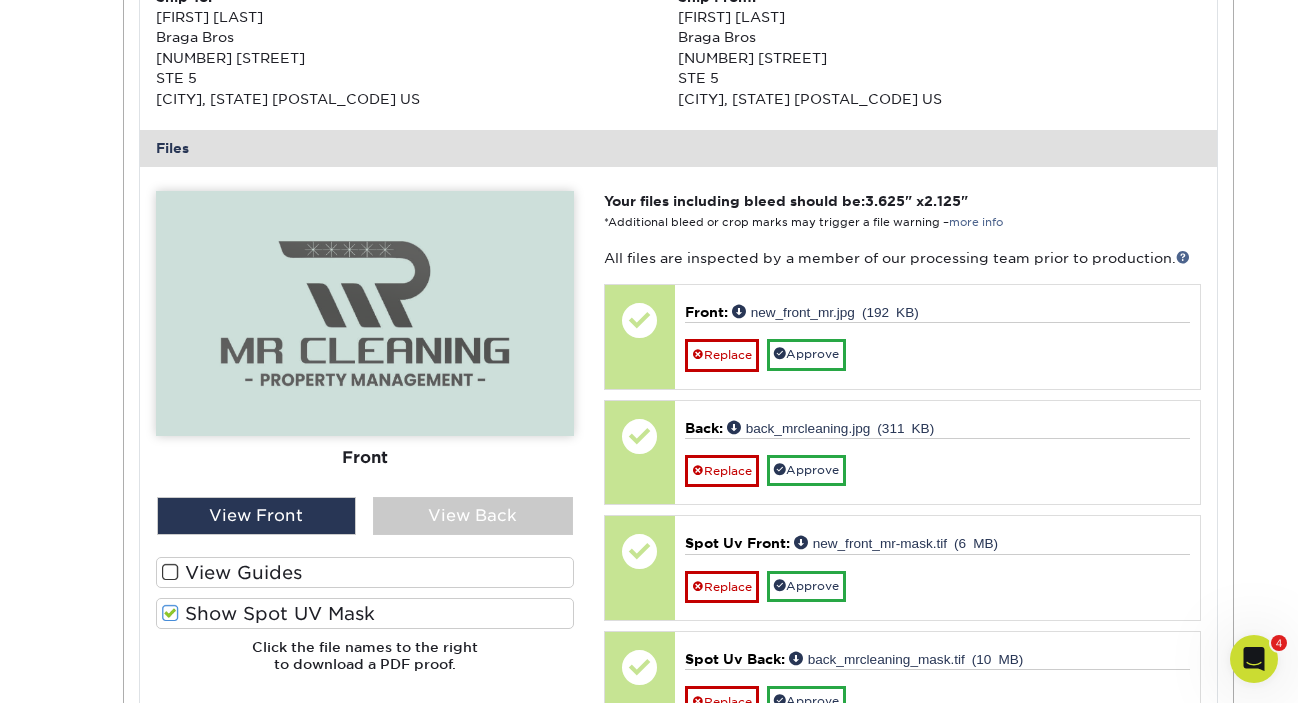 click at bounding box center [170, 613] 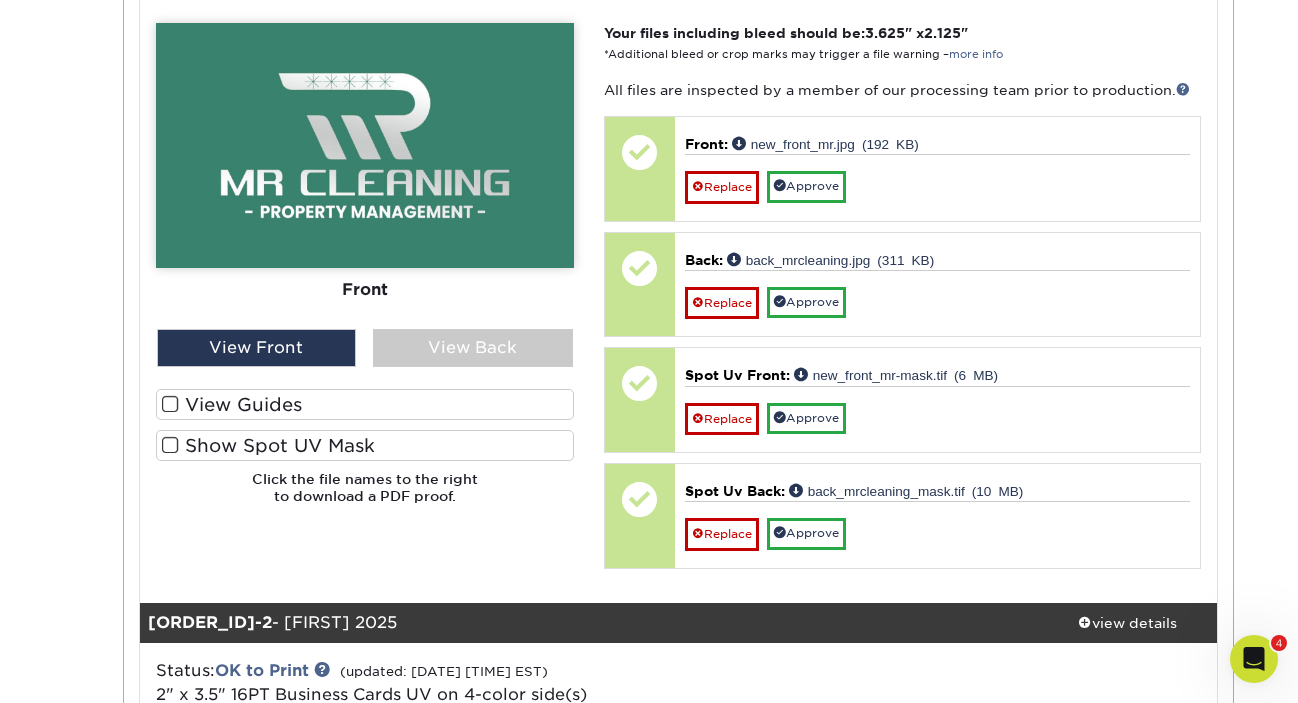 scroll, scrollTop: 966, scrollLeft: 0, axis: vertical 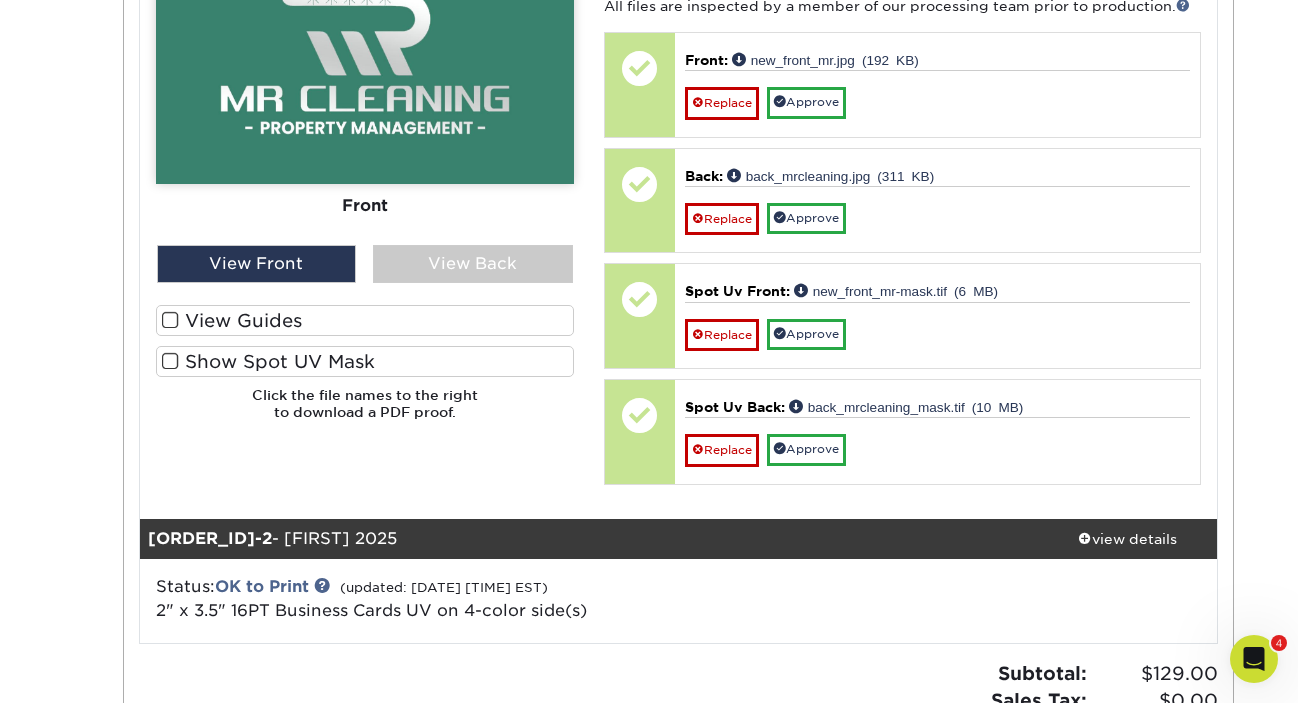 click on "Front Back" at bounding box center (365, 92) 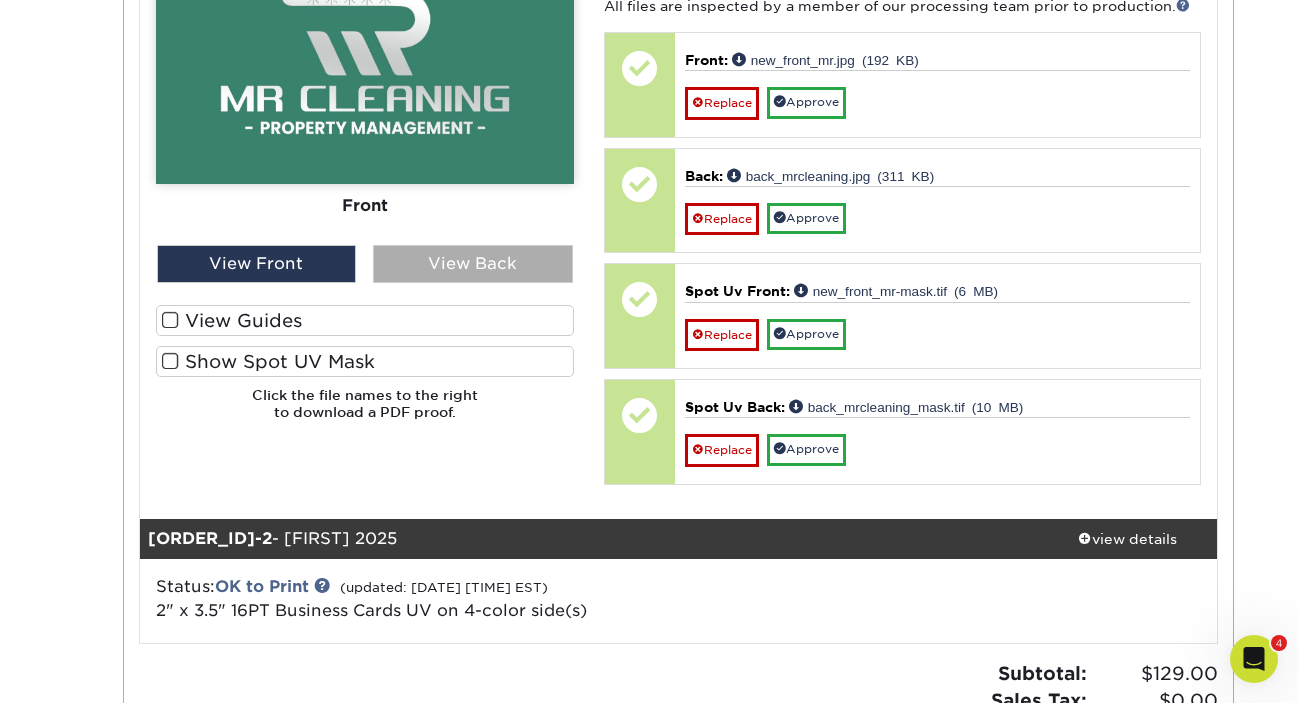click on "View Back" at bounding box center [473, 264] 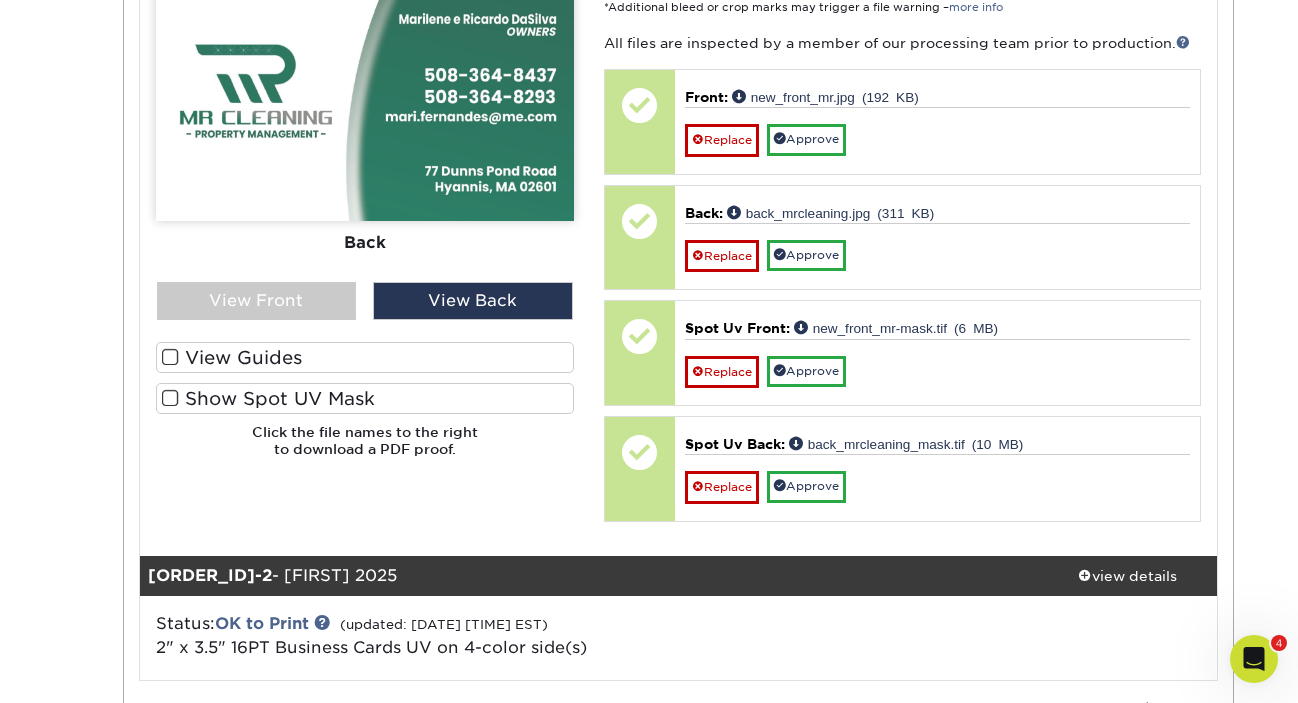 scroll, scrollTop: 778, scrollLeft: 0, axis: vertical 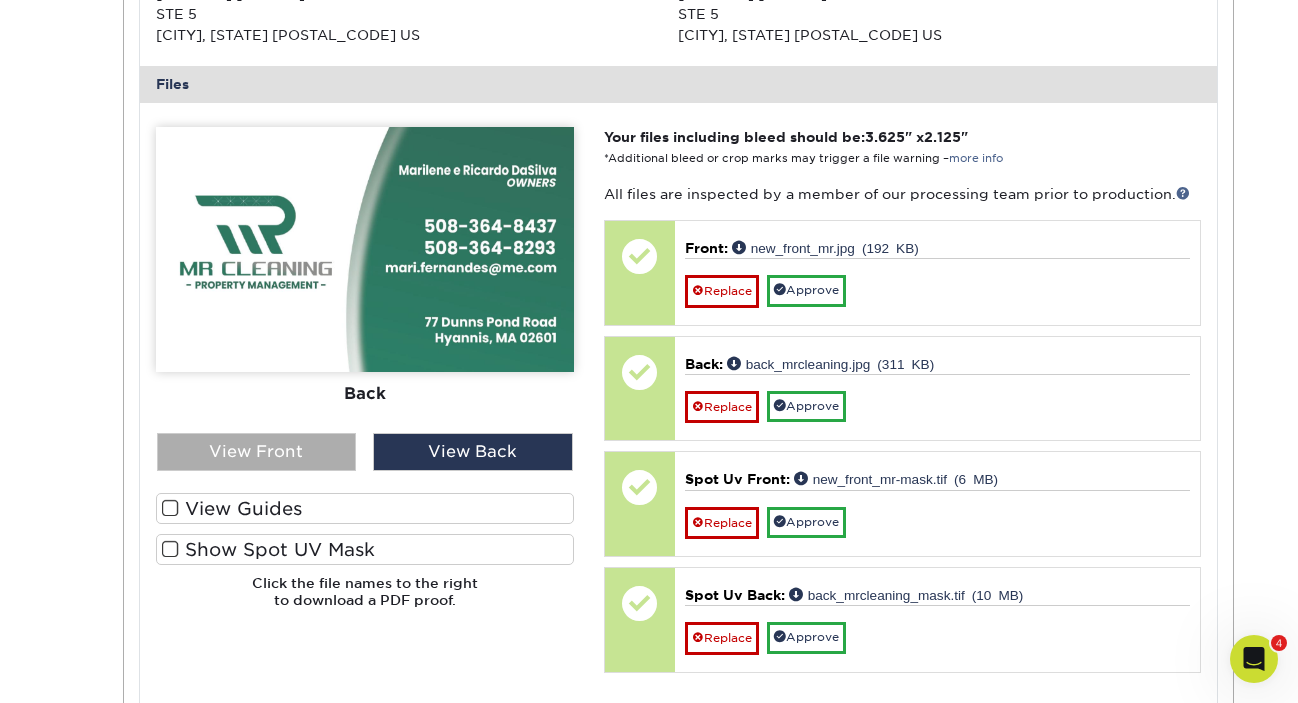 click on "View Front" at bounding box center [257, 452] 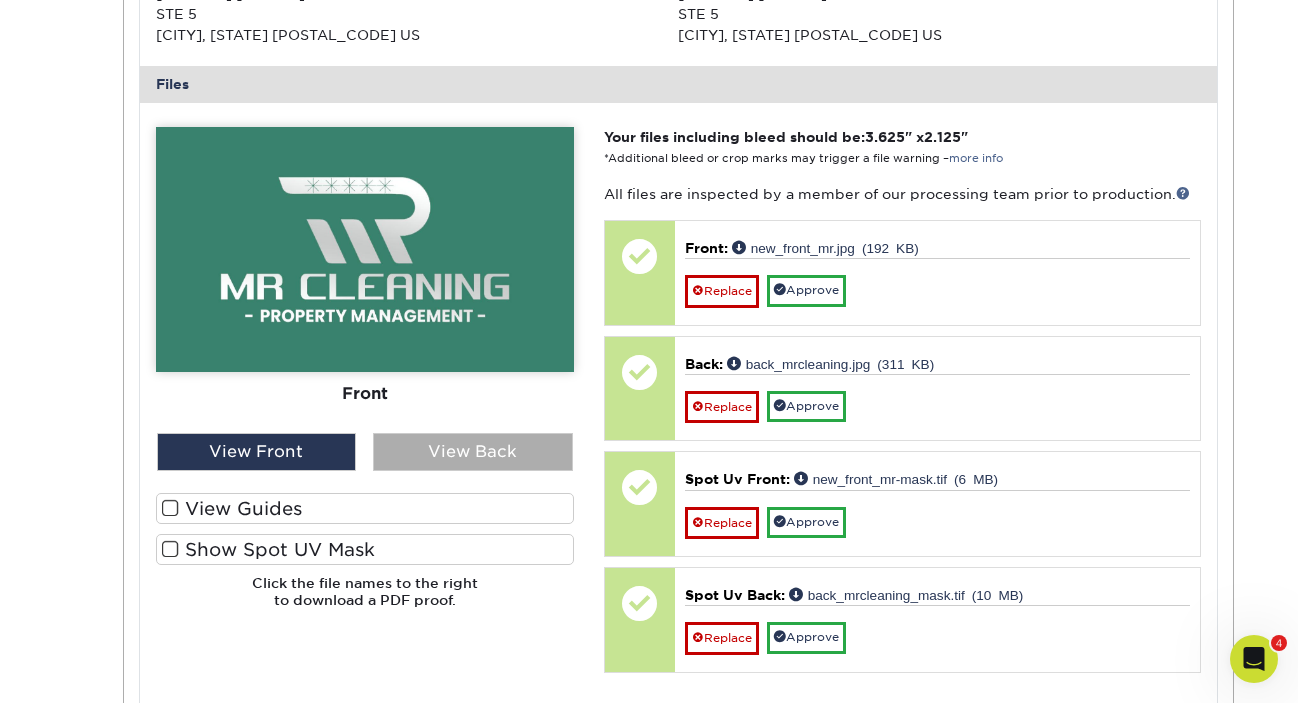 click on "View Back" at bounding box center (473, 452) 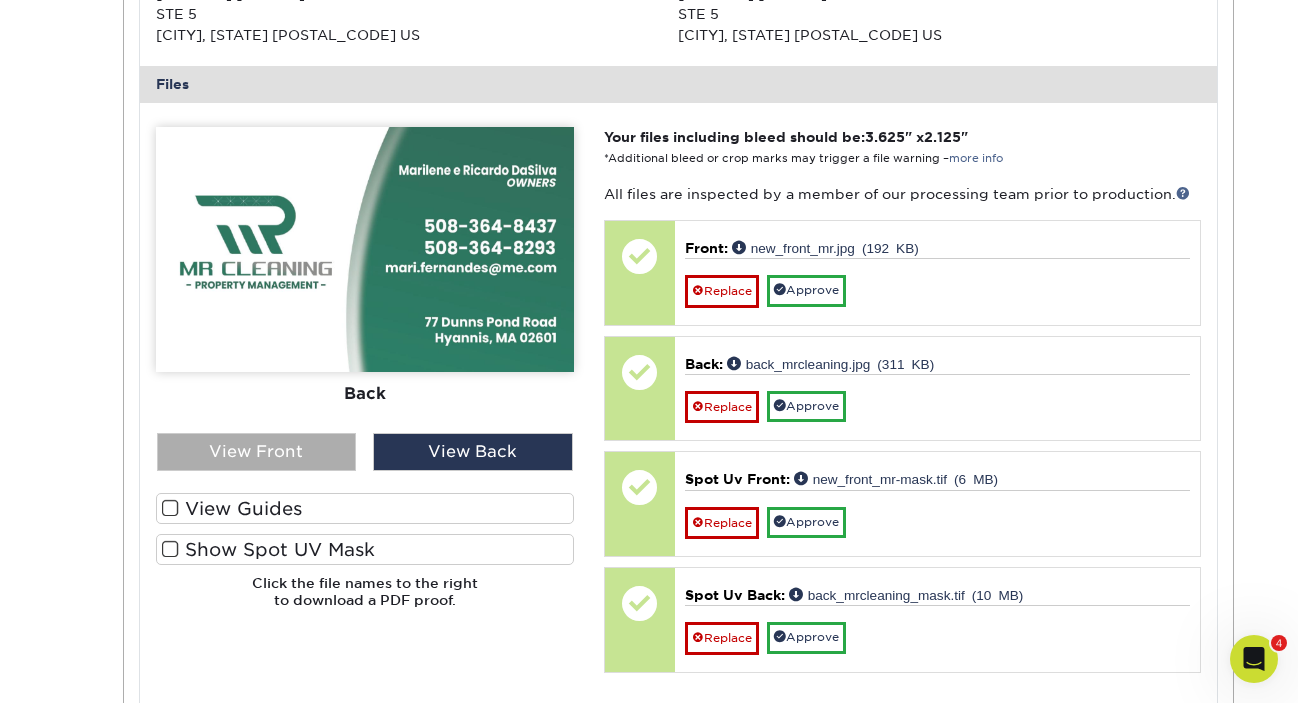 click on "View Front" at bounding box center (257, 452) 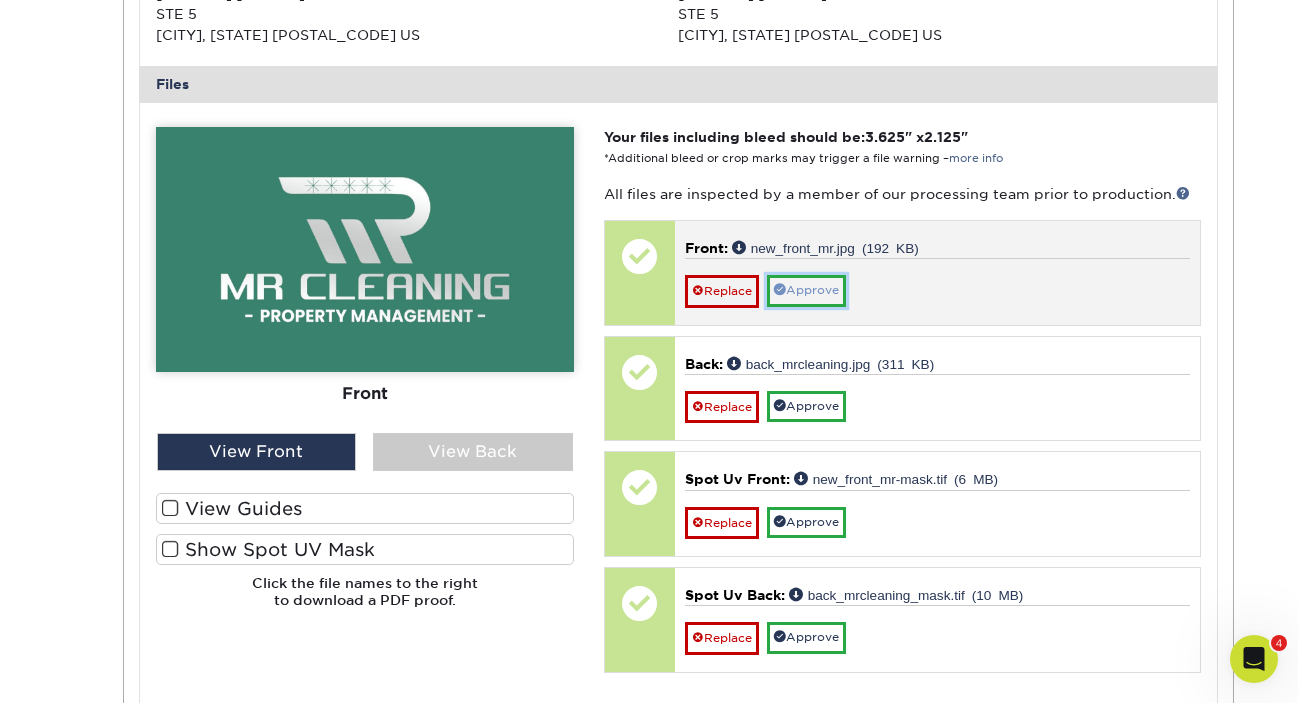 click on "Approve" at bounding box center (806, 290) 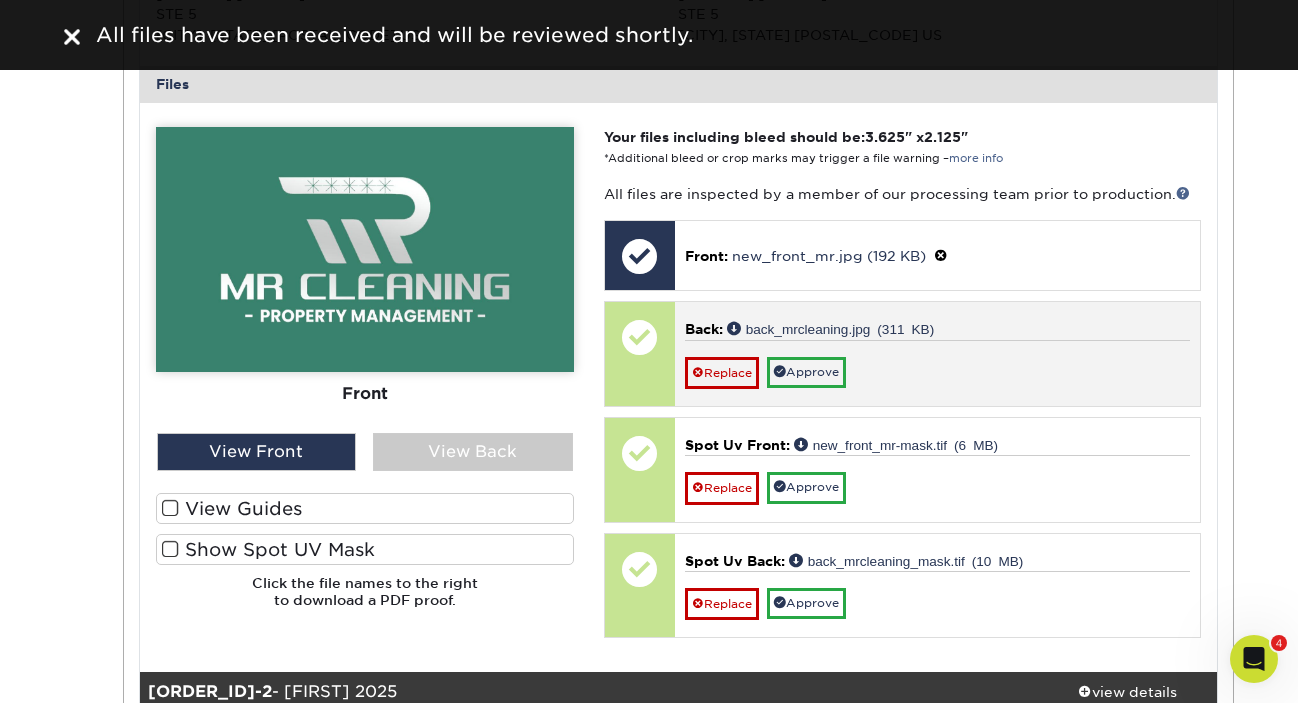 click on "Replace
Approve" at bounding box center [937, 364] 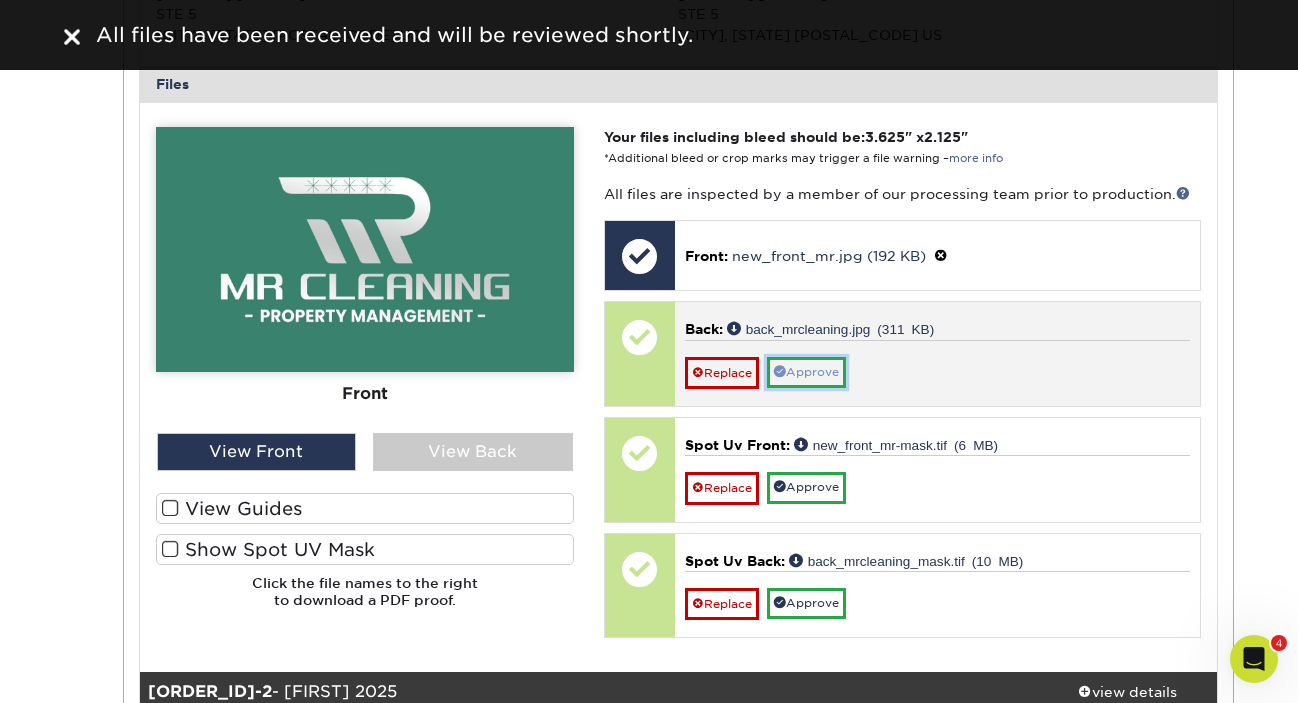 click on "Approve" at bounding box center (806, 372) 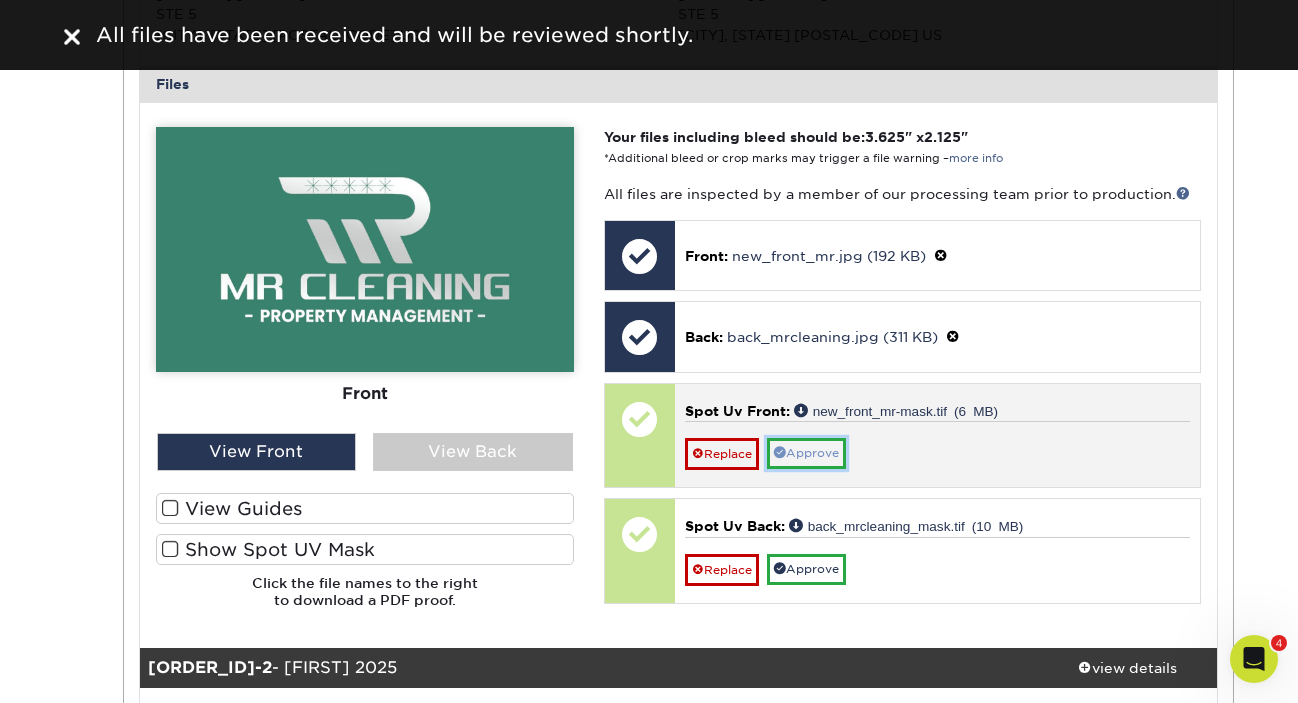 click on "Approve" at bounding box center [806, 453] 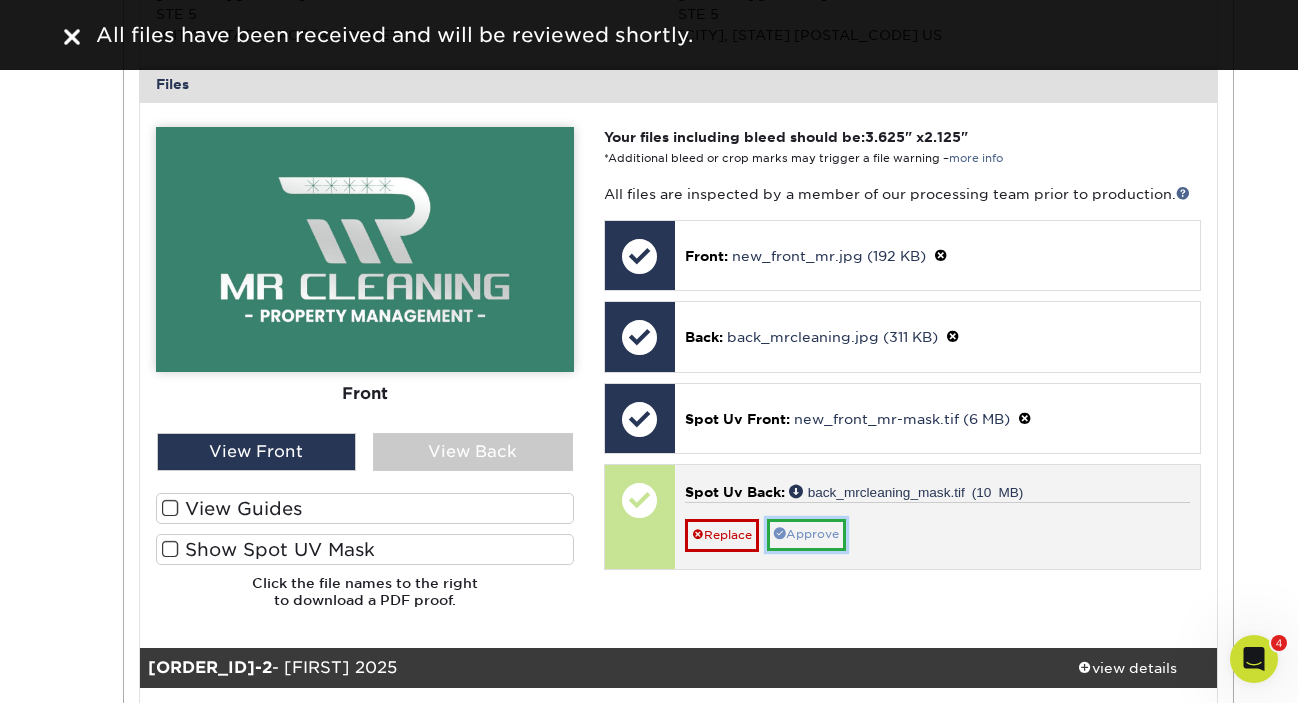 click on "Approve" at bounding box center [806, 534] 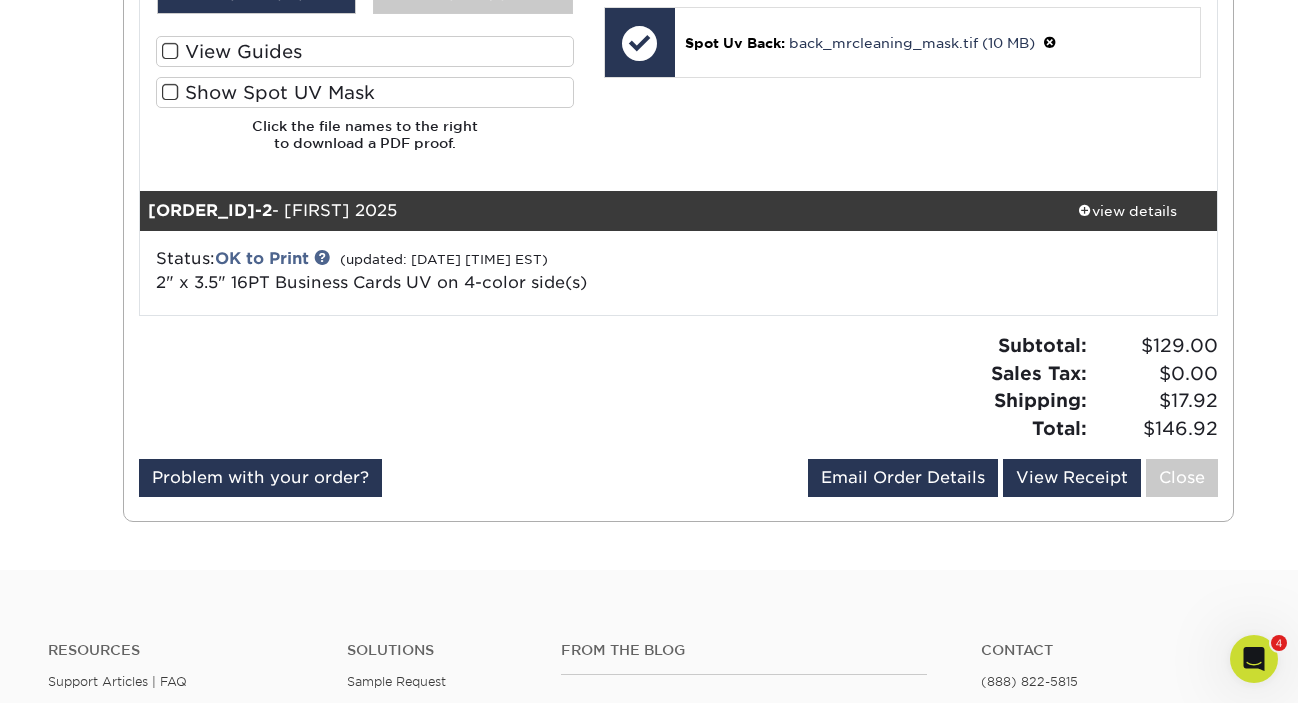 scroll, scrollTop: 1687, scrollLeft: 0, axis: vertical 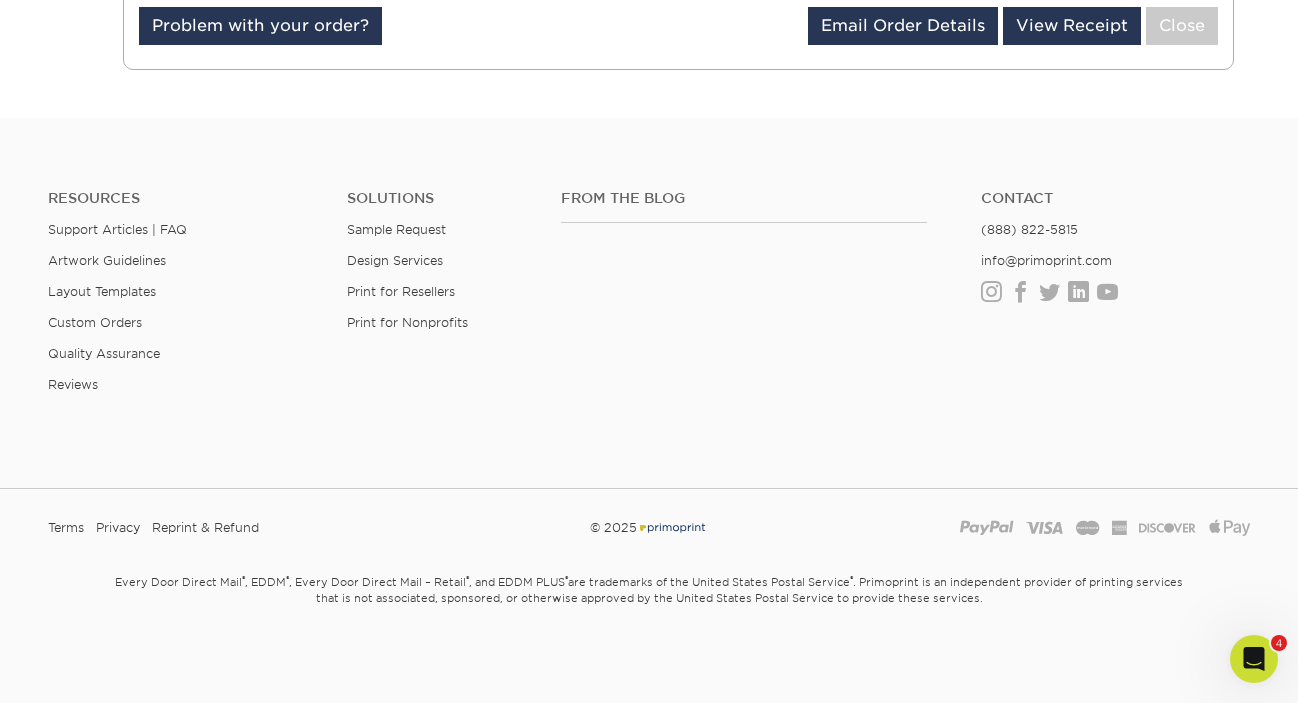 click at bounding box center (1254, 659) 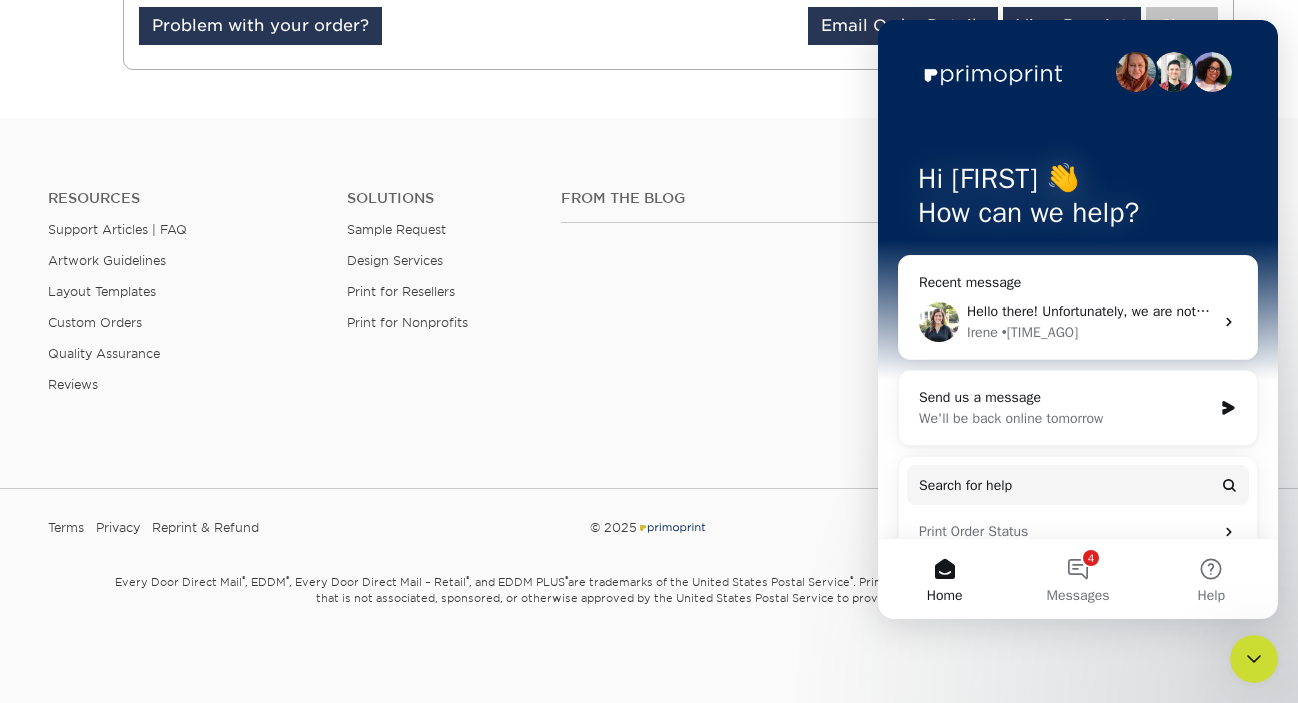 click on "Hello there! Unfortunately, we are not able to send one job to print, all sets with in the order must be print approved before the order is submitted for print.   ​" at bounding box center [1443, 311] 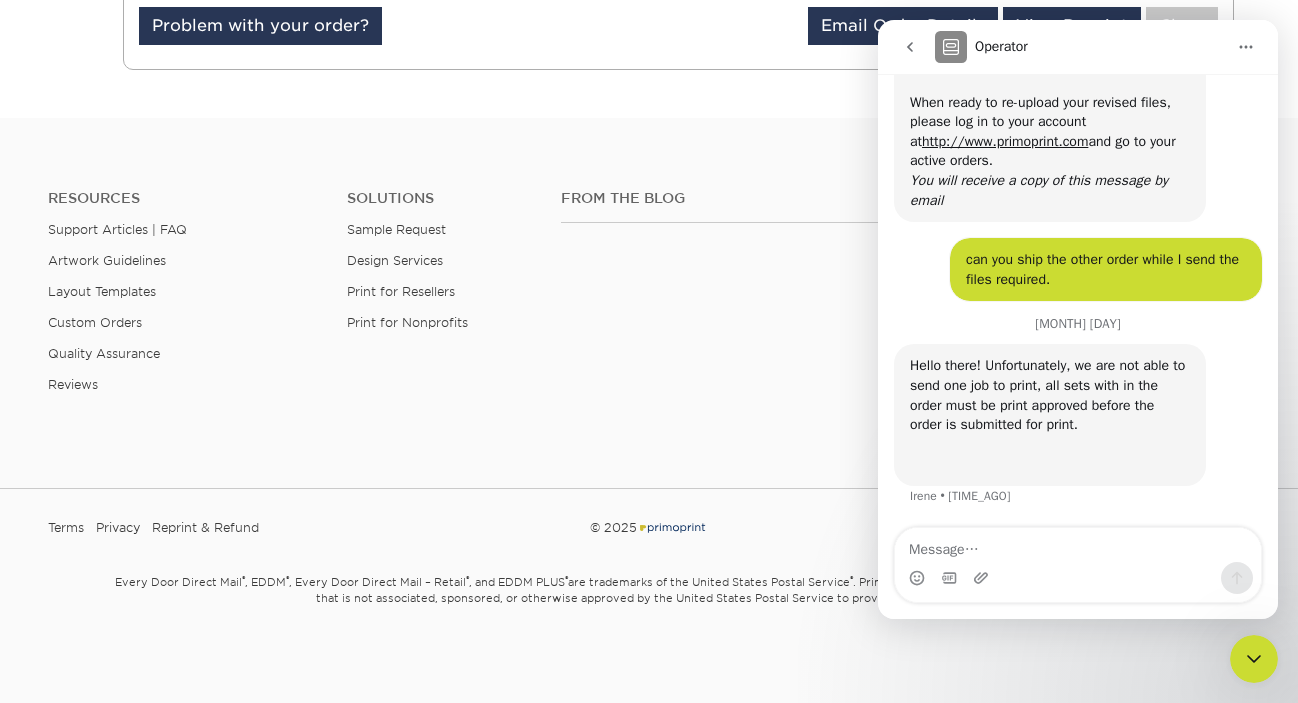 scroll, scrollTop: 850, scrollLeft: 0, axis: vertical 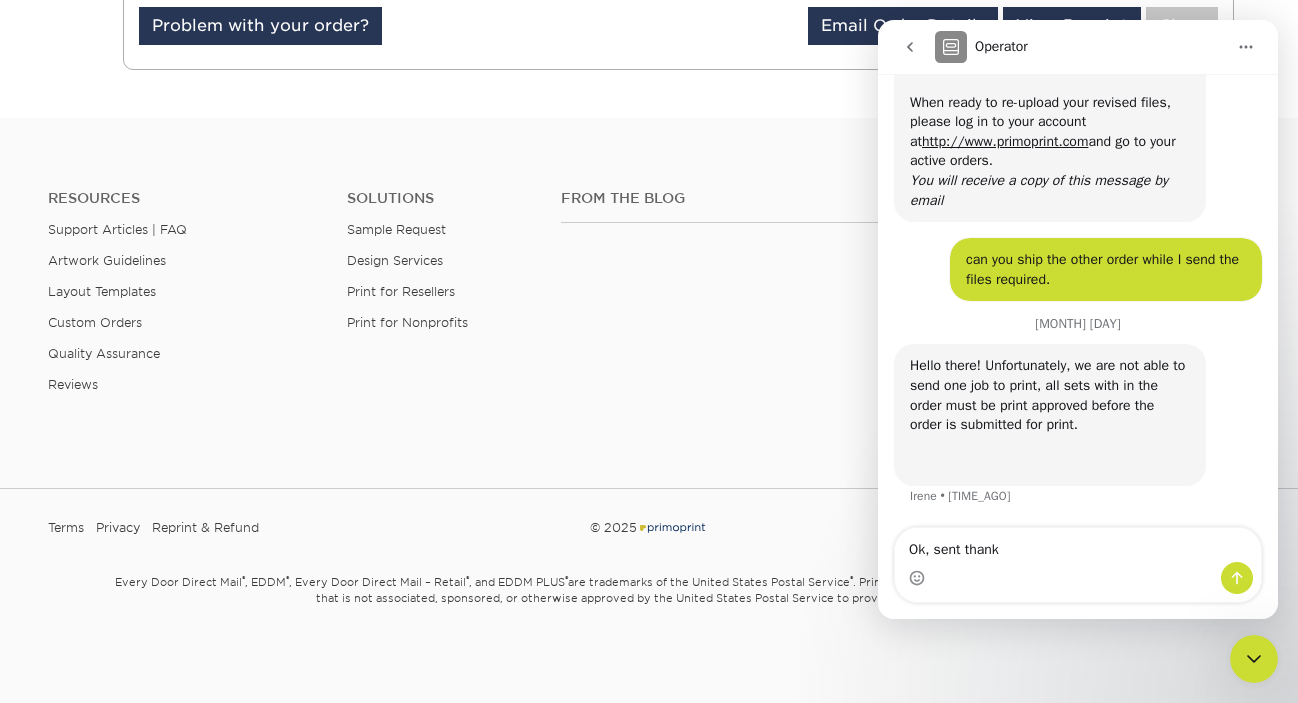 type on "Ok, sent thanks" 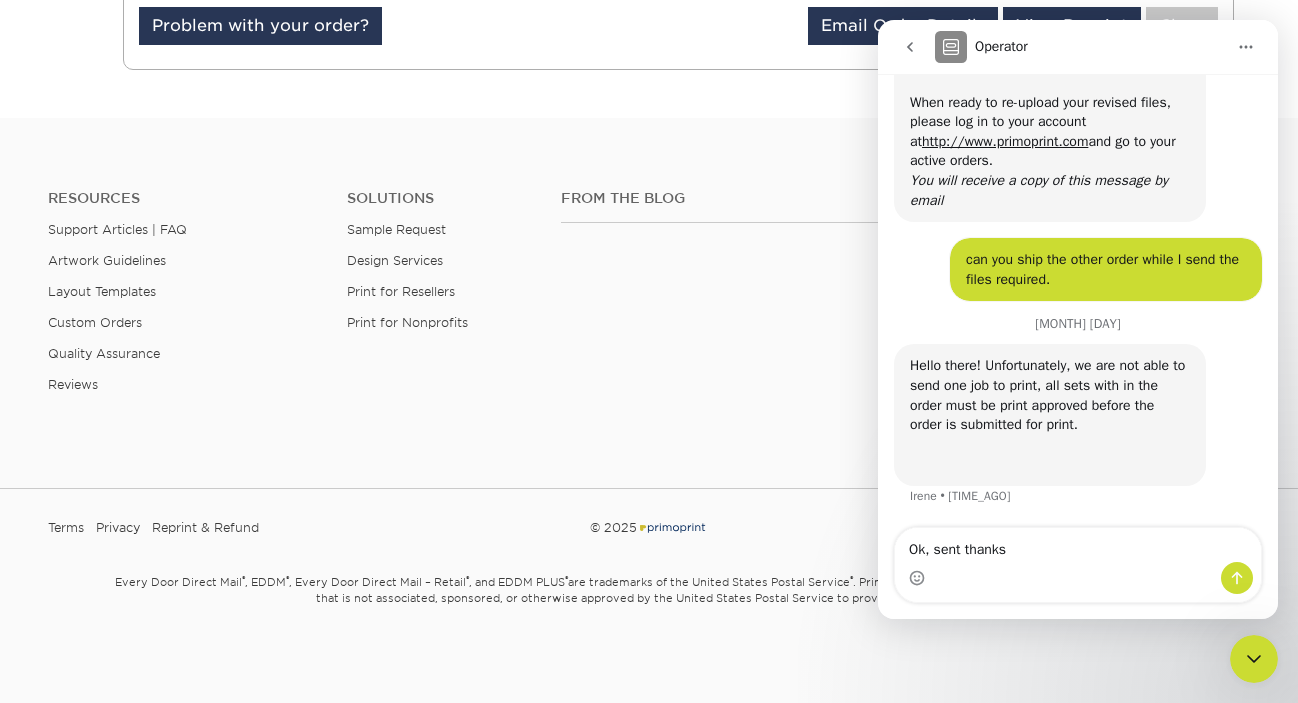 type 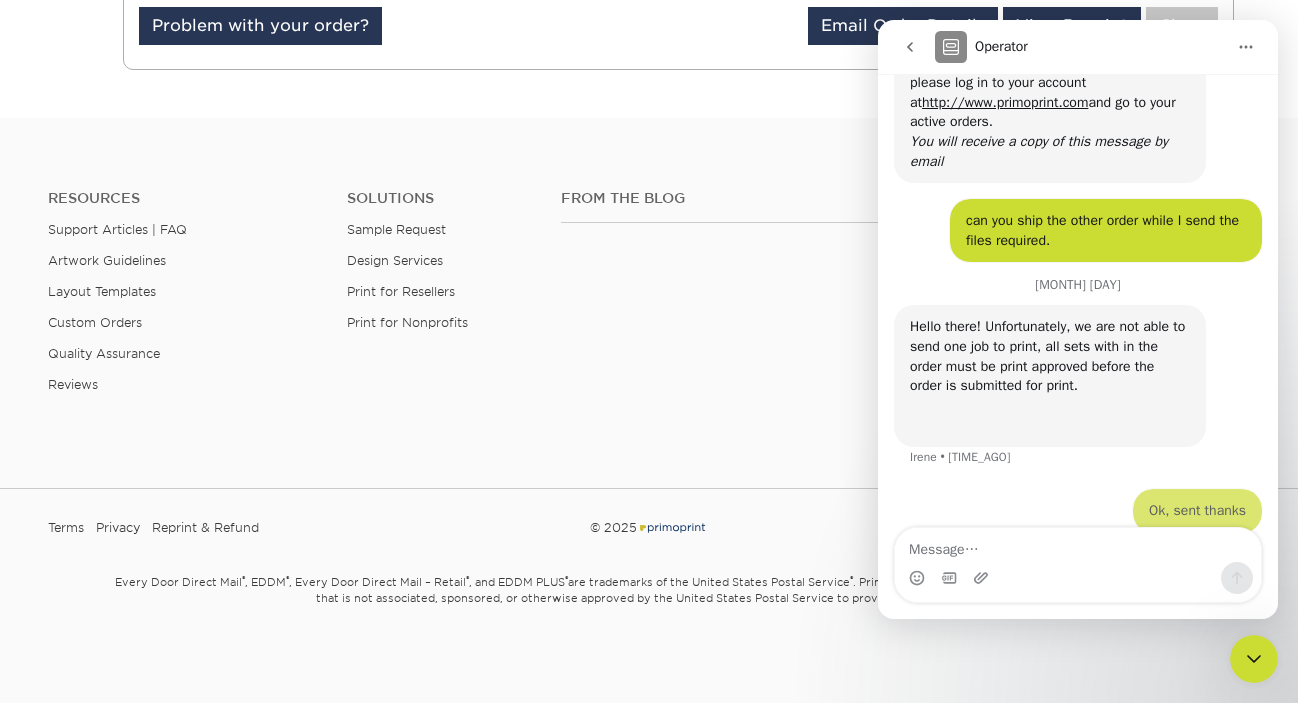 scroll, scrollTop: 909, scrollLeft: 0, axis: vertical 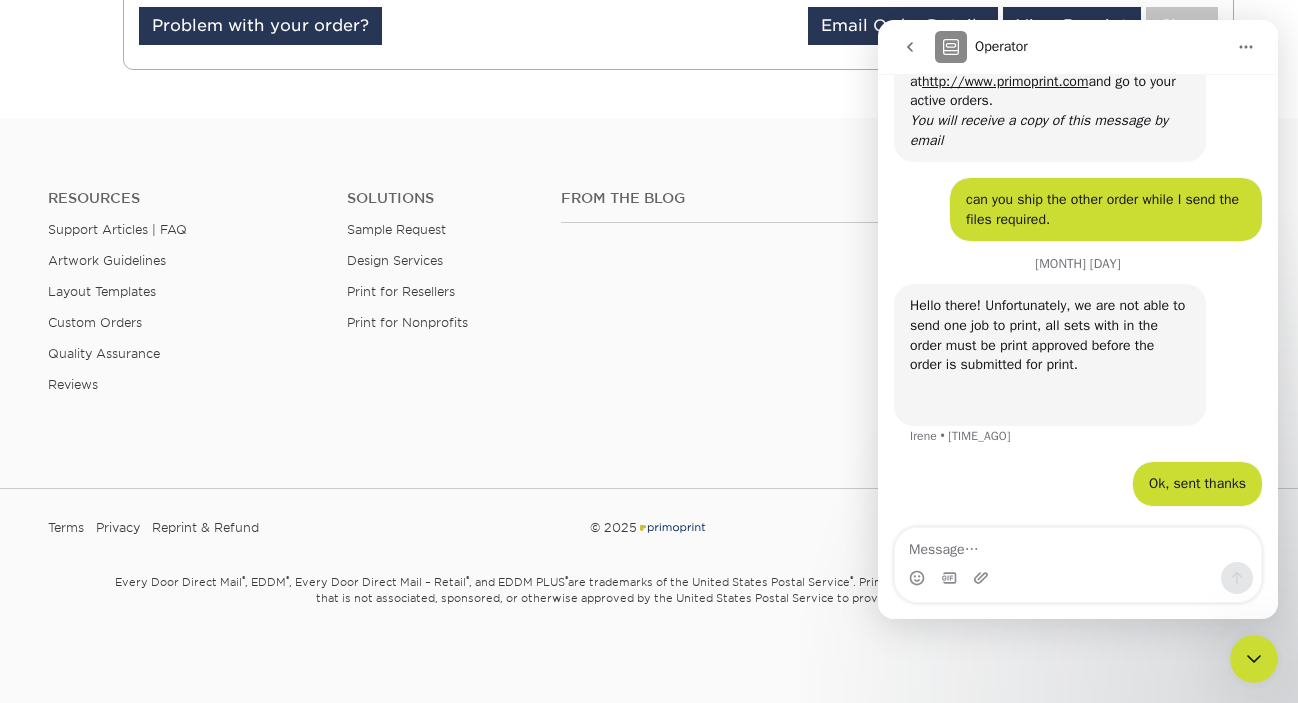 click on "From the Blog" at bounding box center [755, 254] 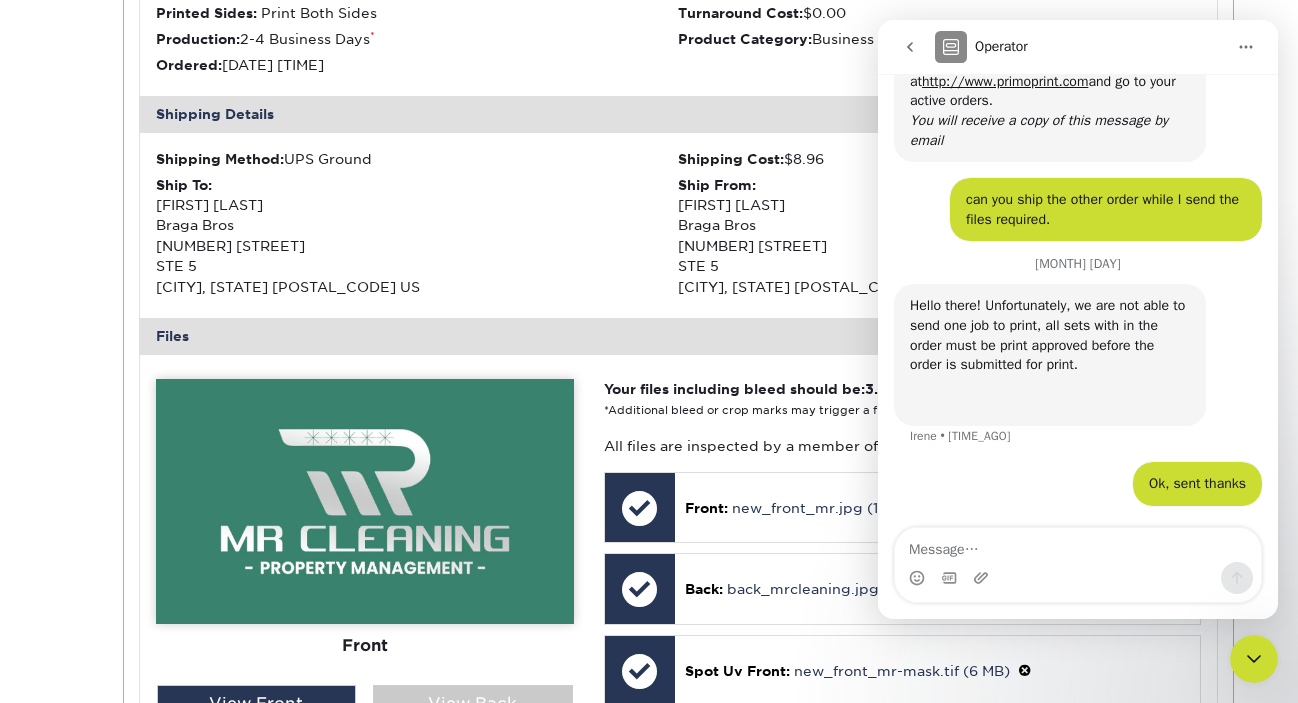 scroll, scrollTop: 0, scrollLeft: 0, axis: both 